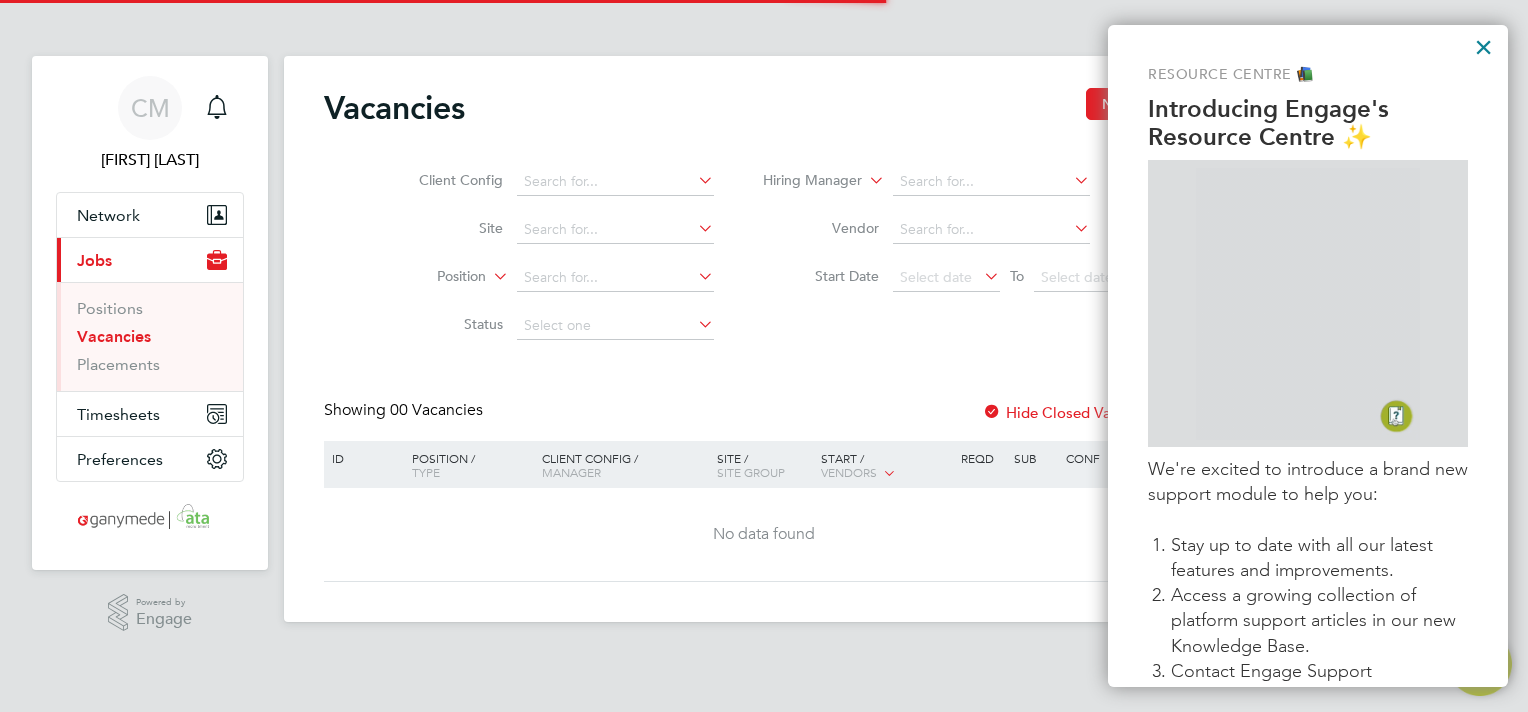 scroll, scrollTop: 0, scrollLeft: 0, axis: both 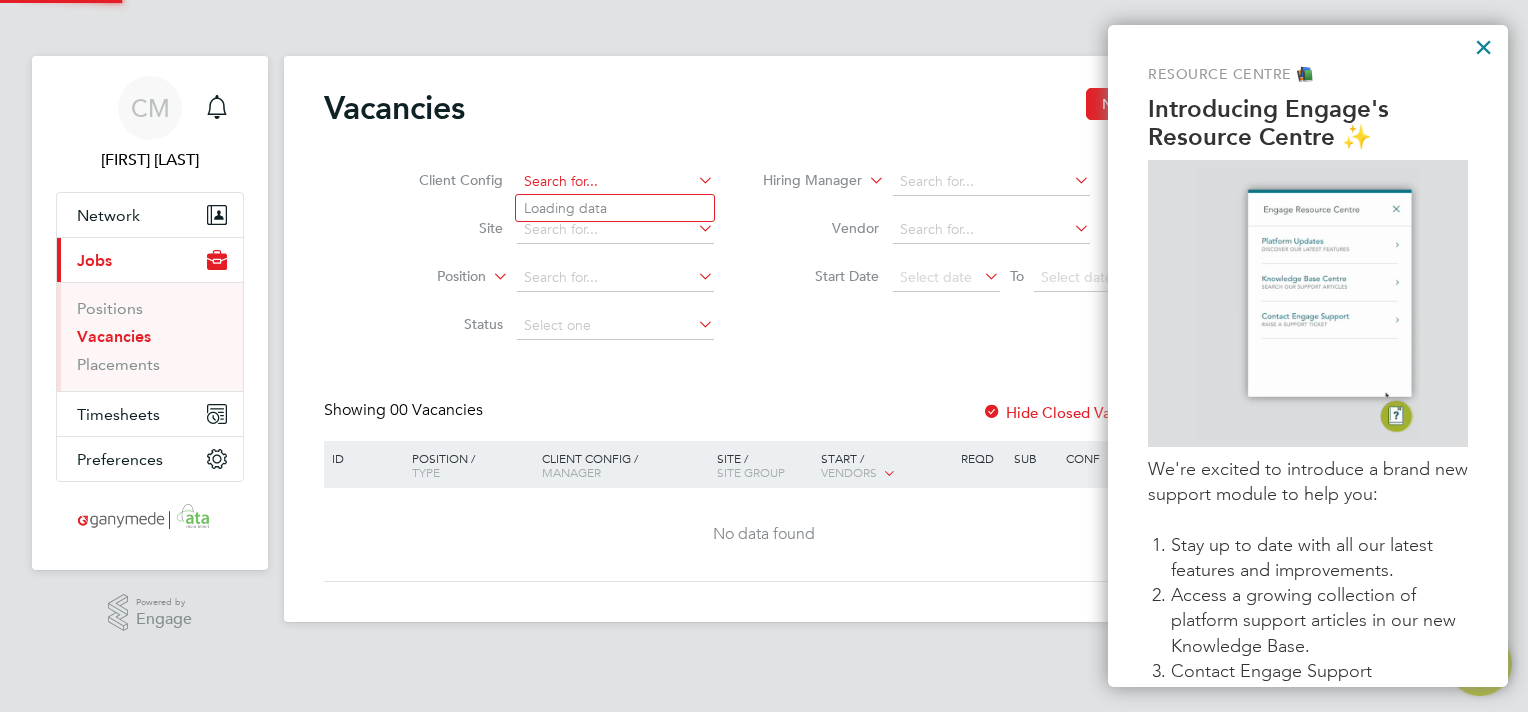 click 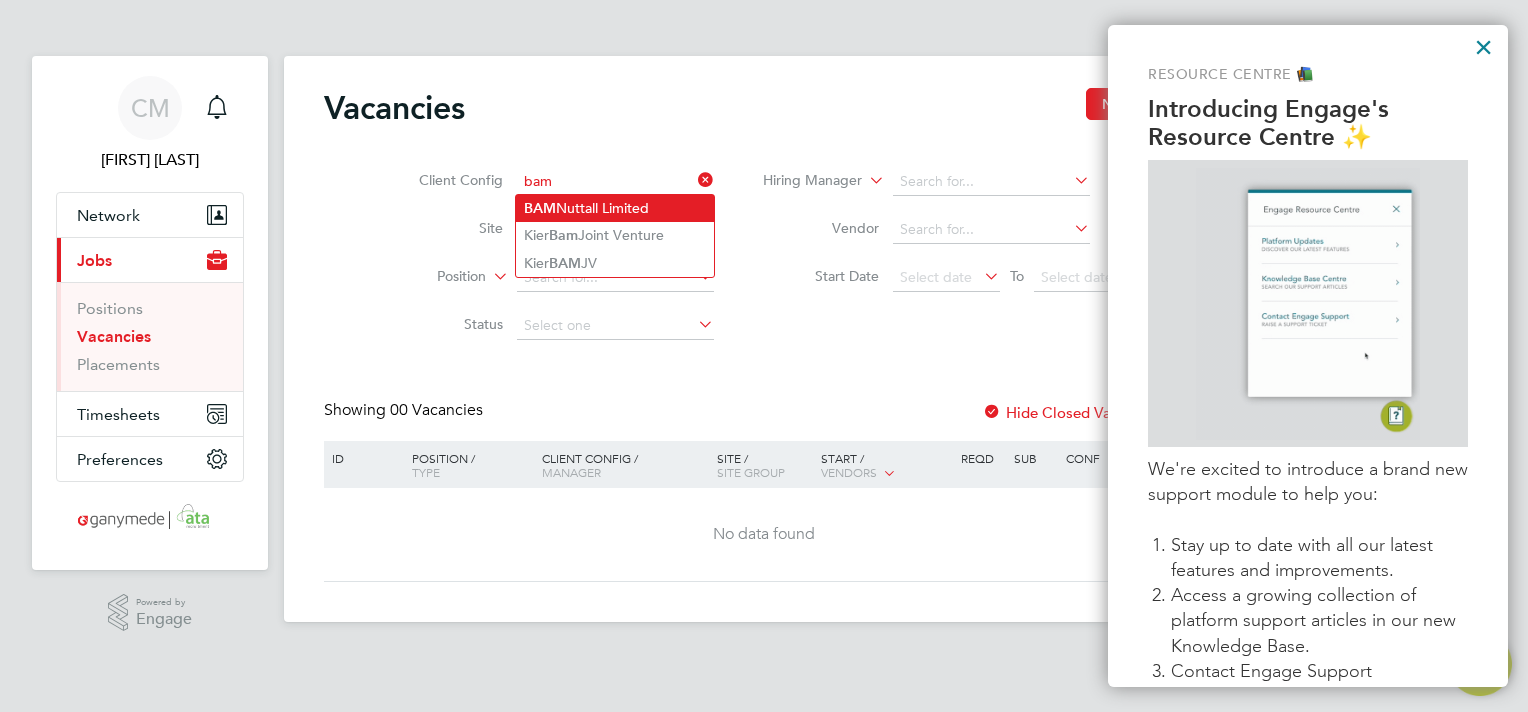 click on "BAM  Nuttall Limited" 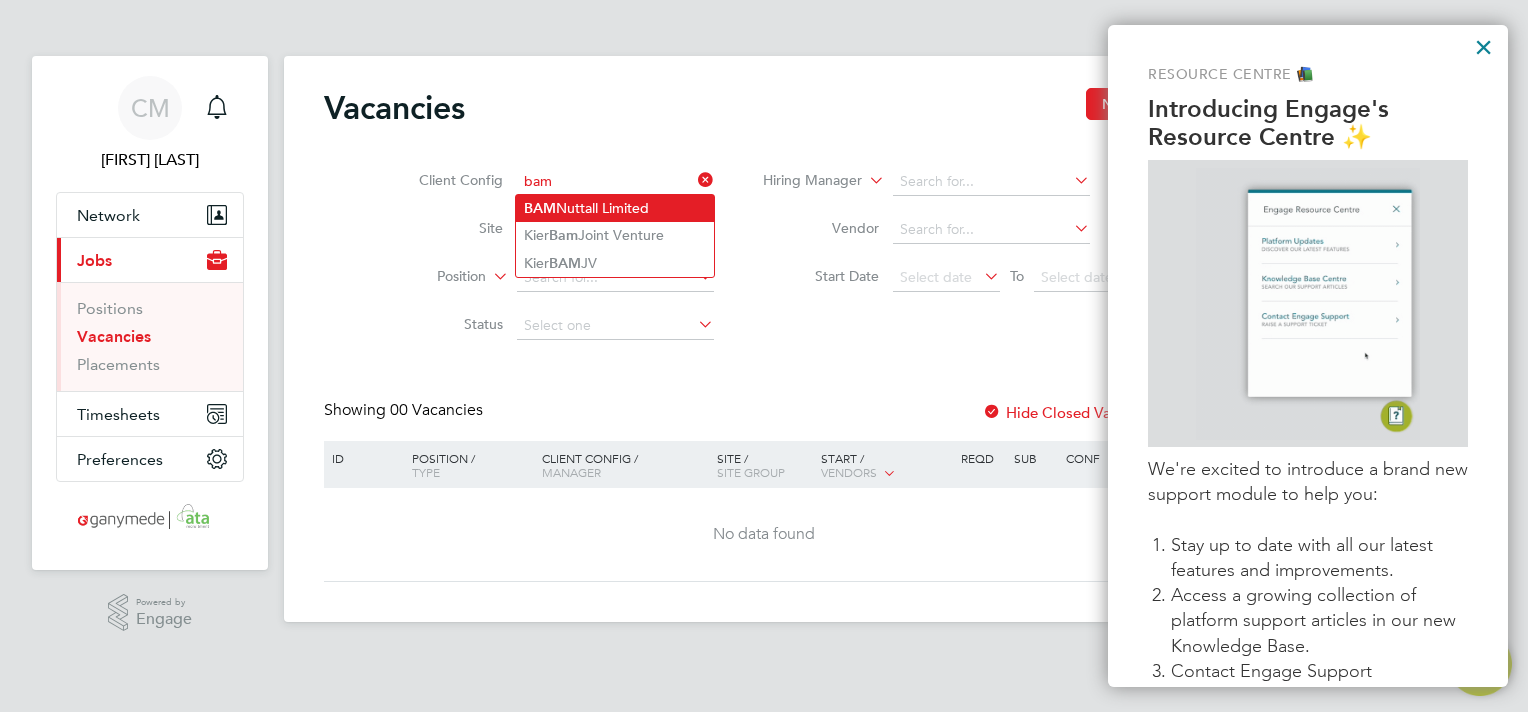 type on "BAM Nuttall Limited" 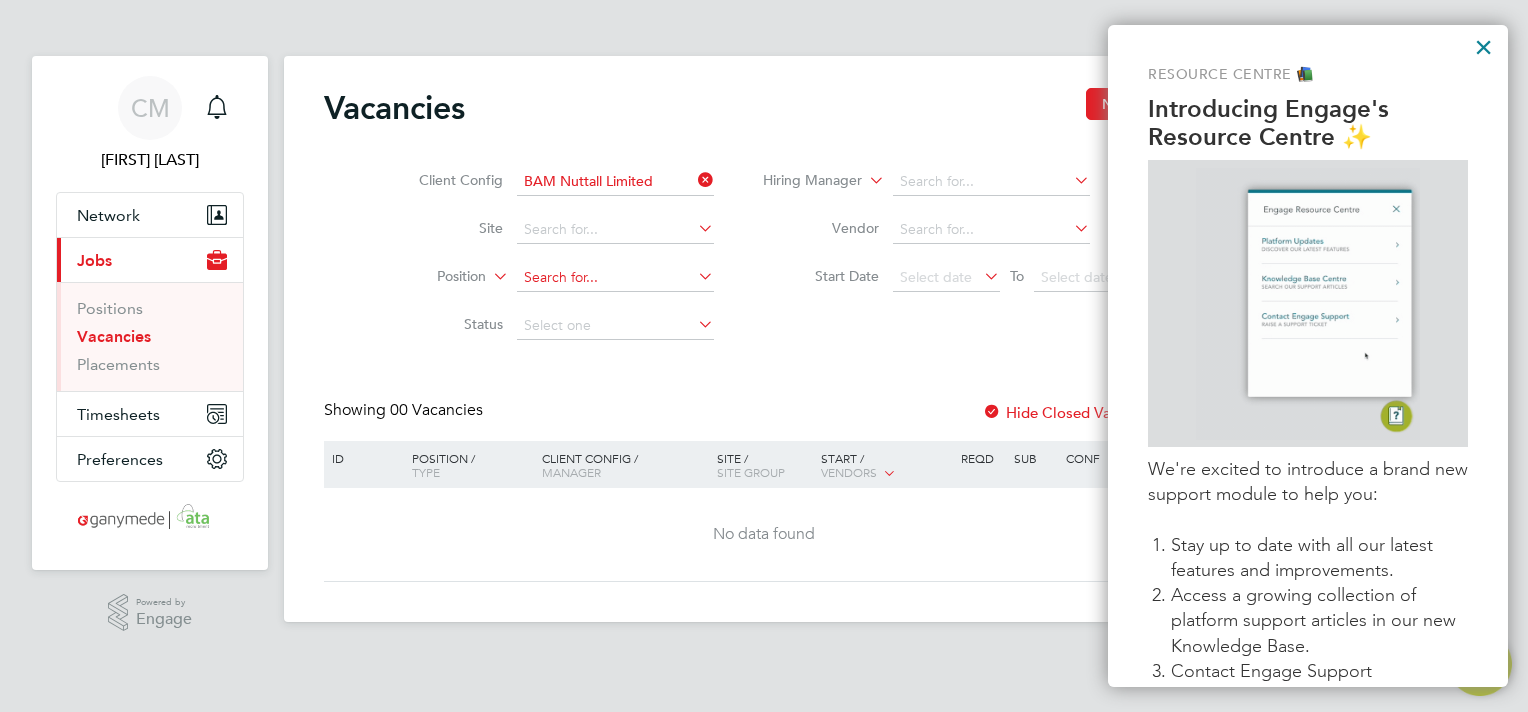 click 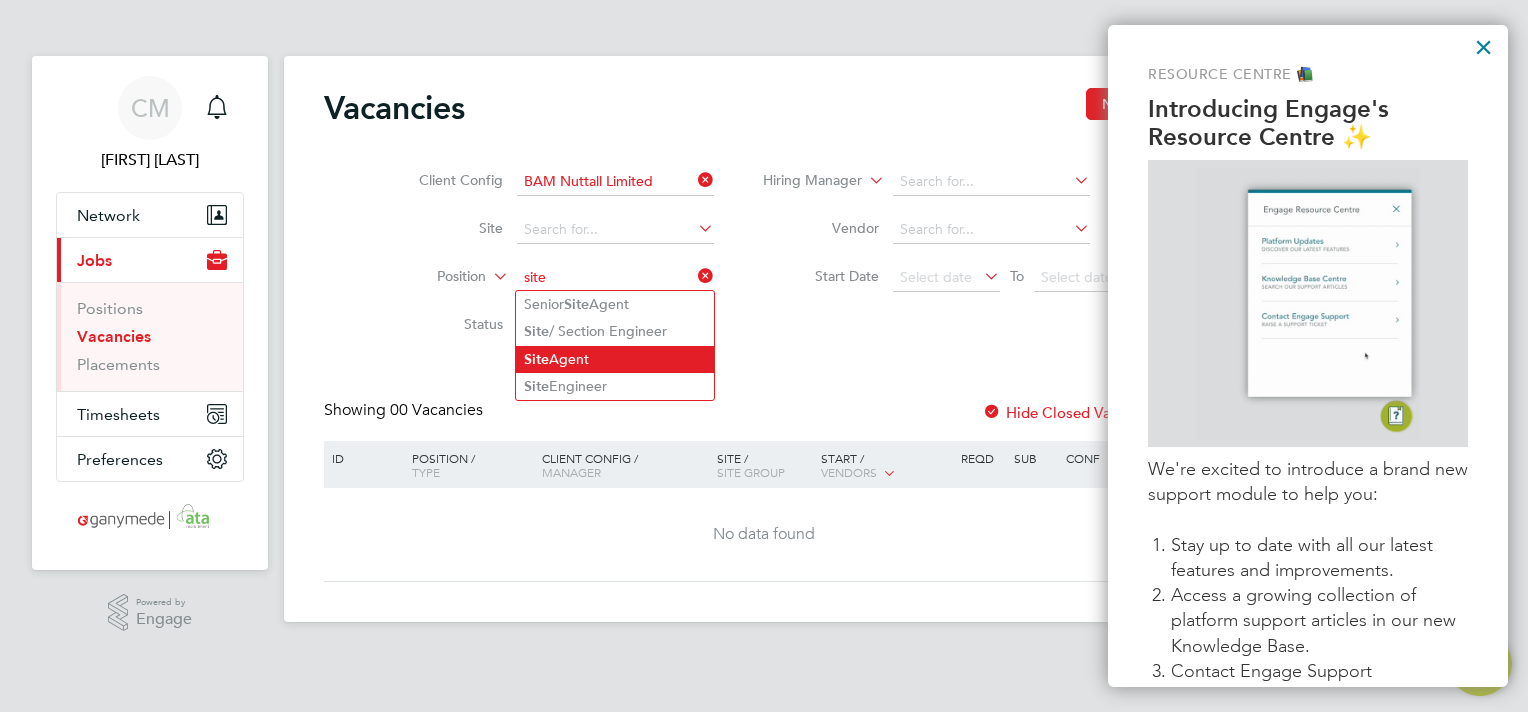 click on "Site  Agent" 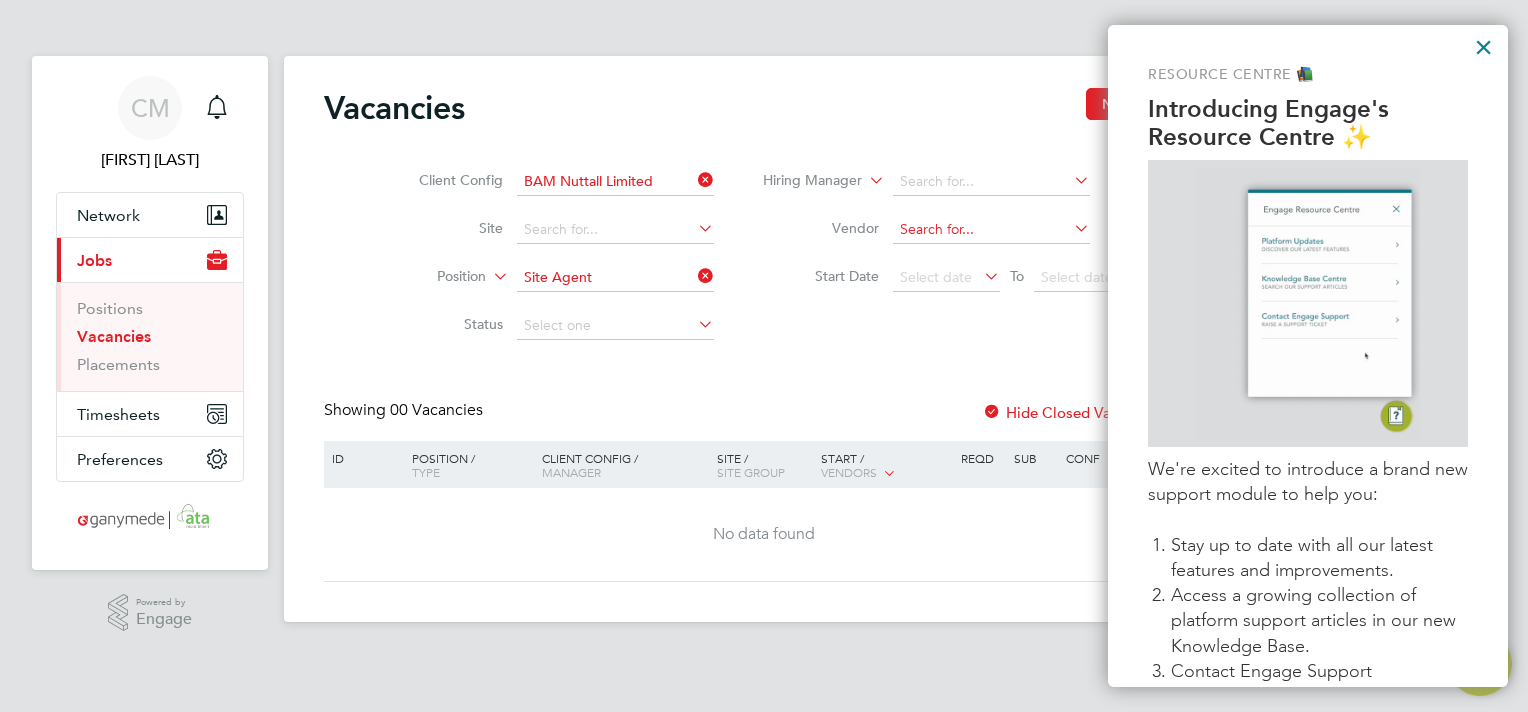 click 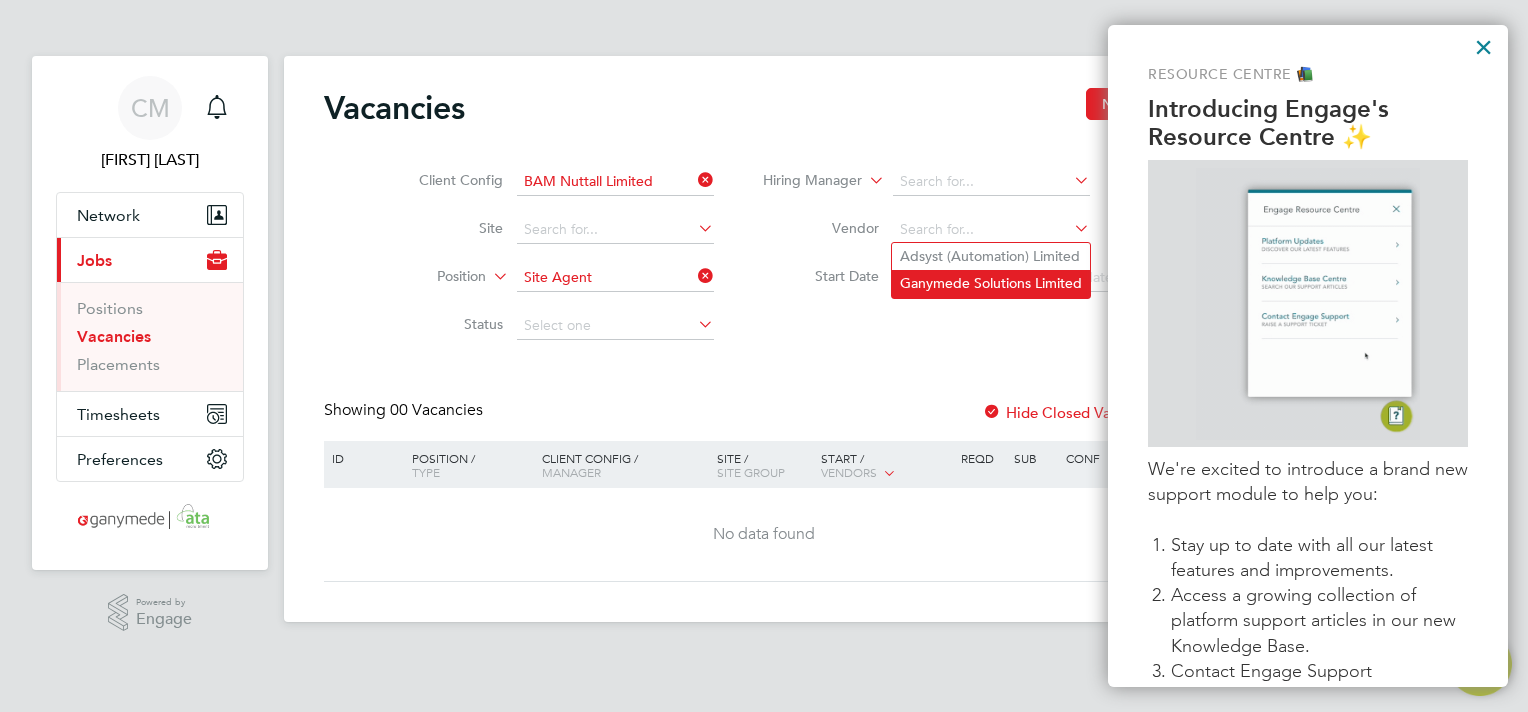 click on "Ganymede Solutions Limited" 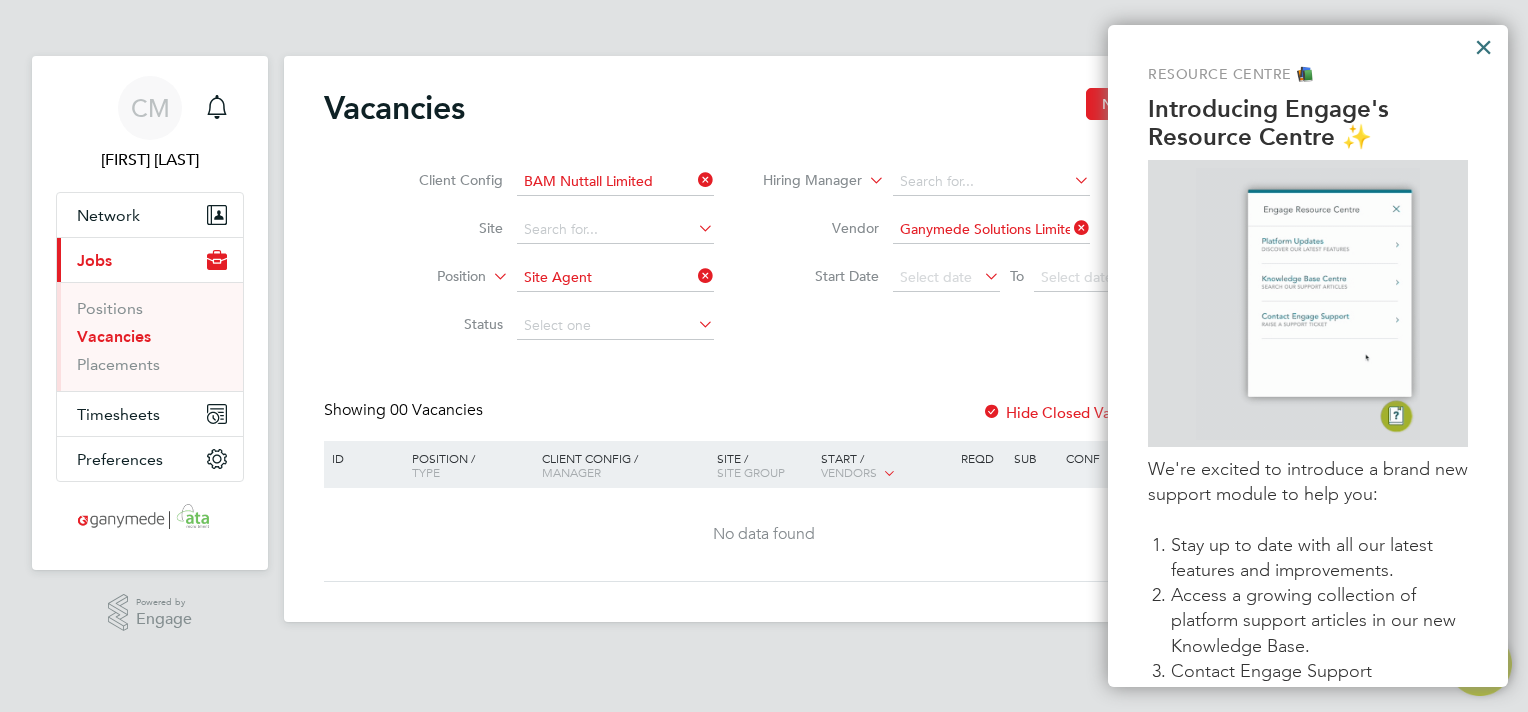 click on "×" at bounding box center (1483, 47) 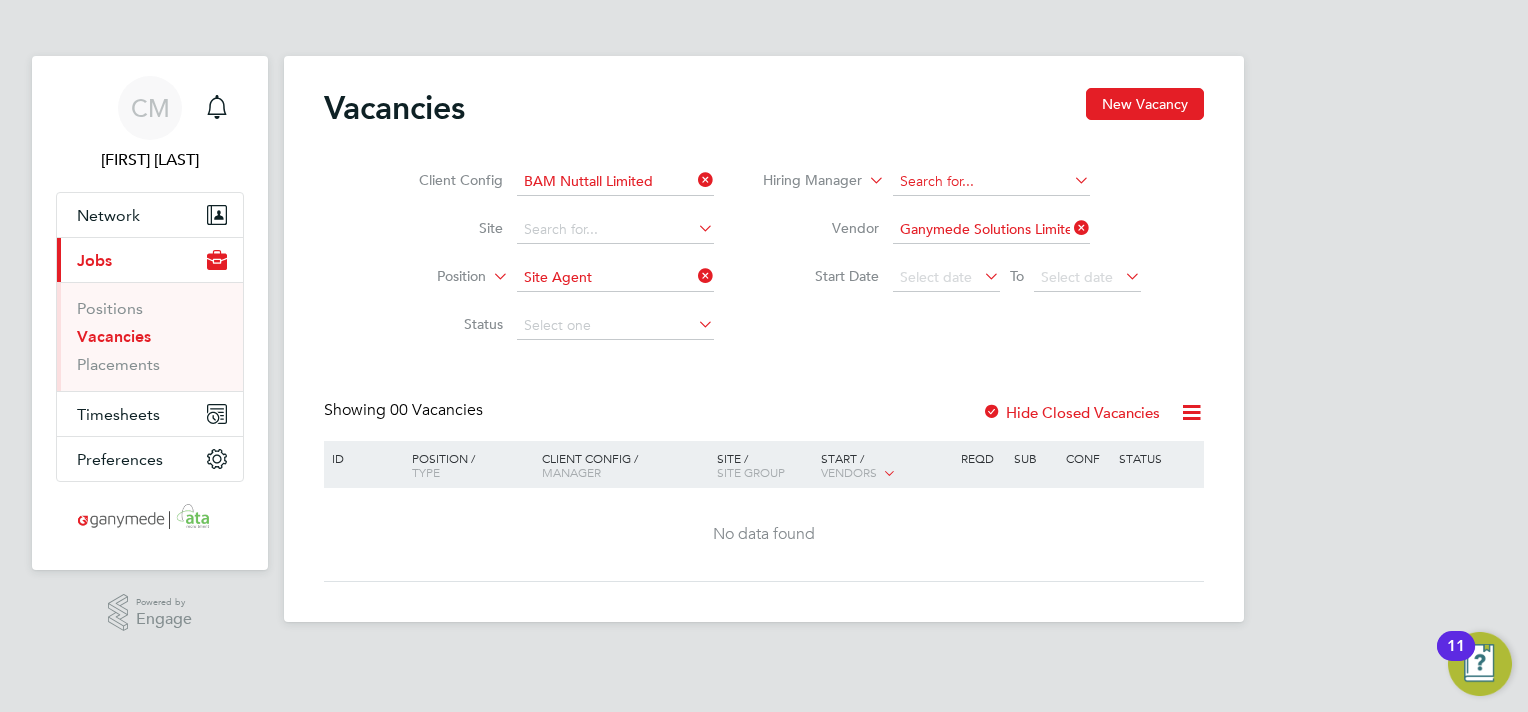 click 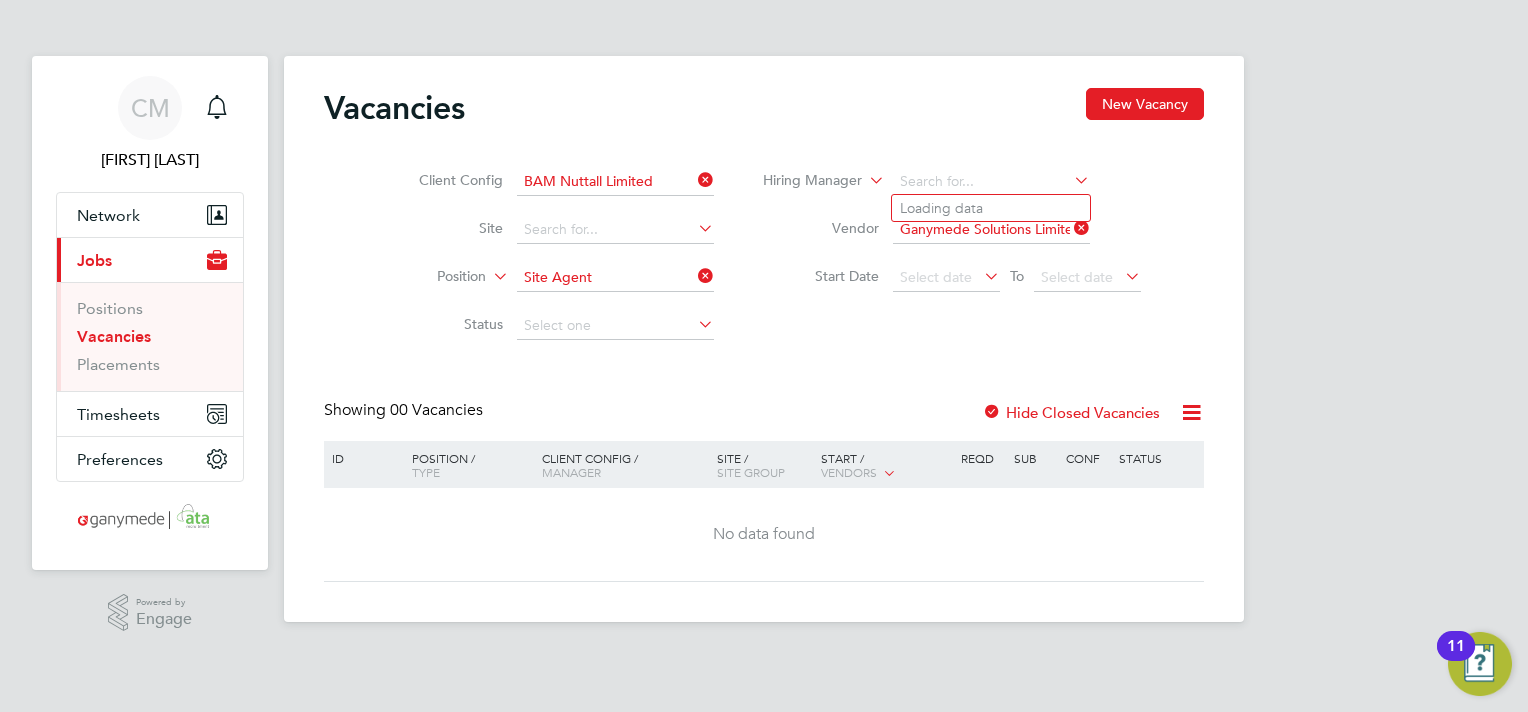 click 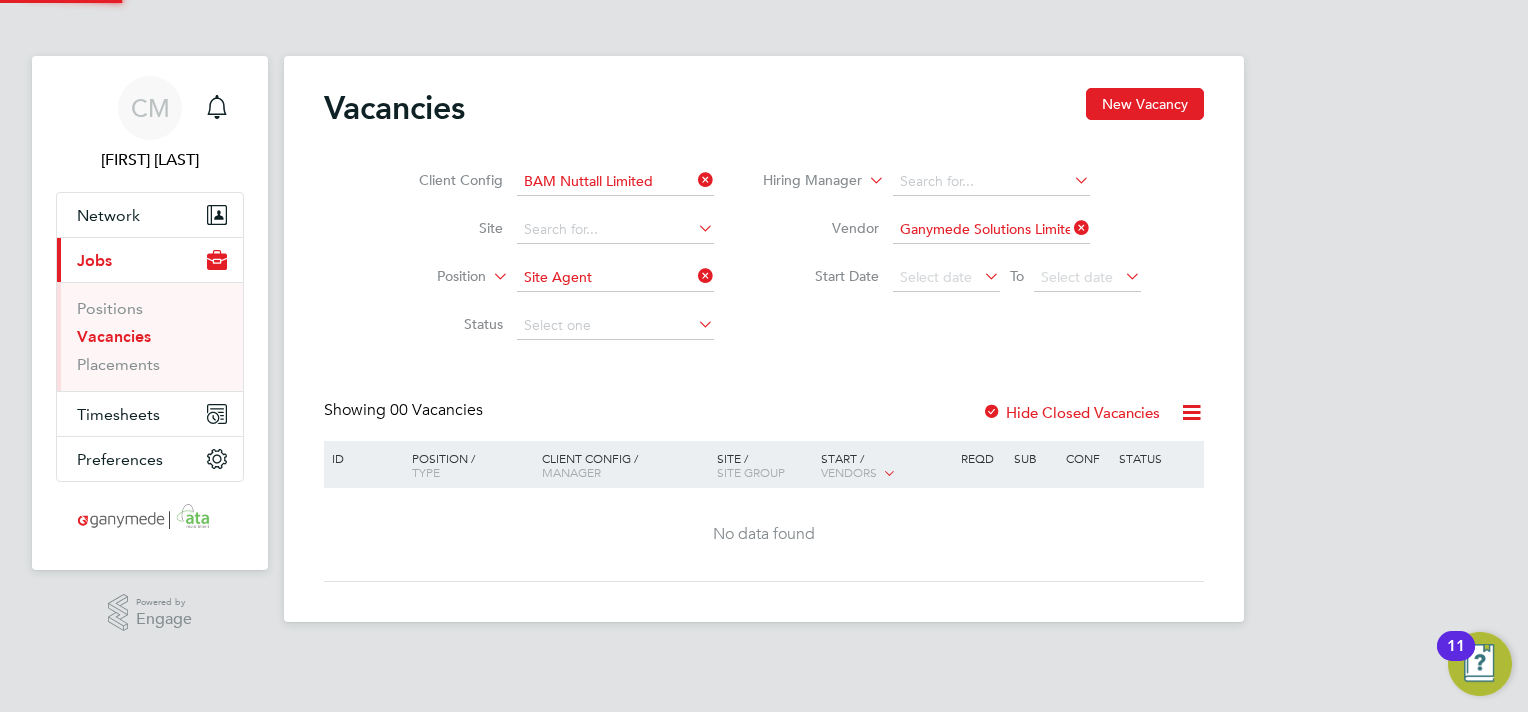 click 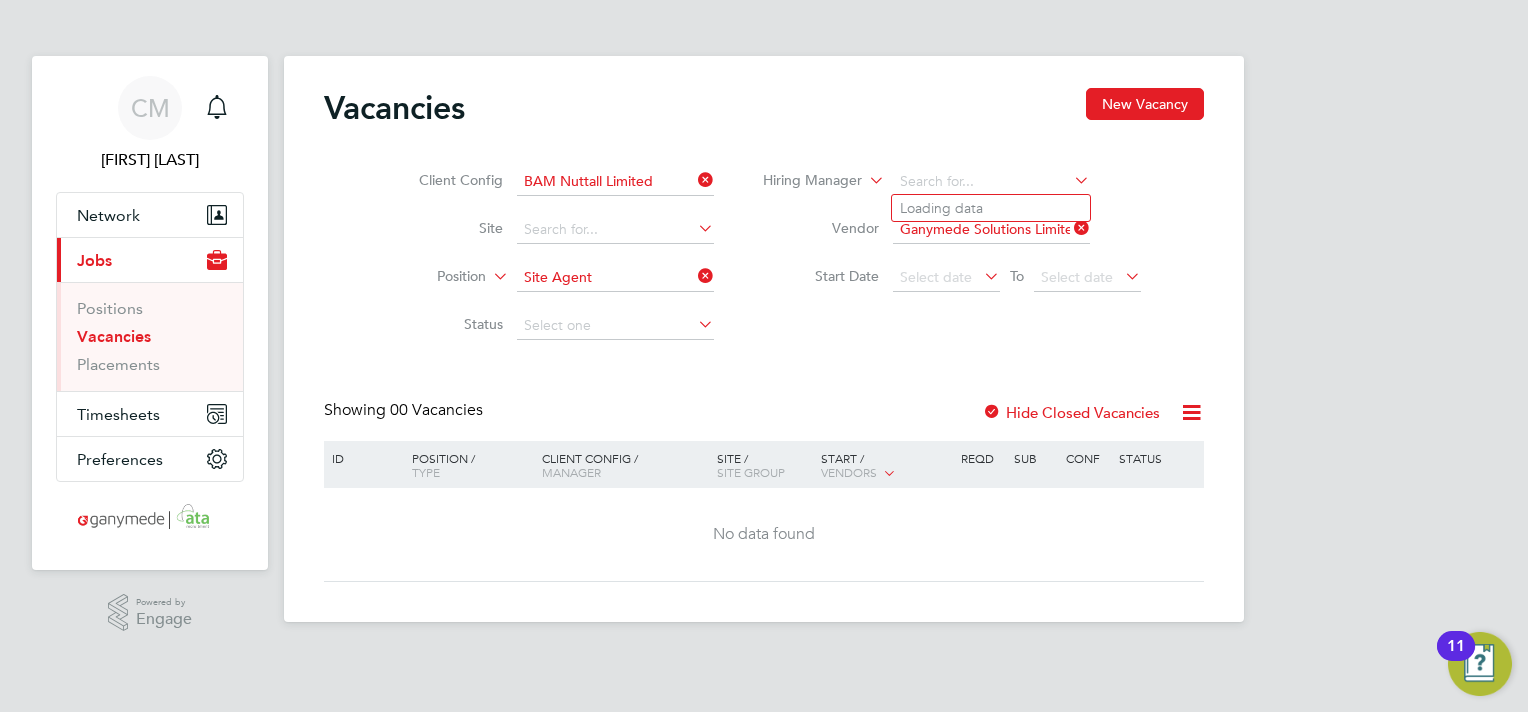 type on "s" 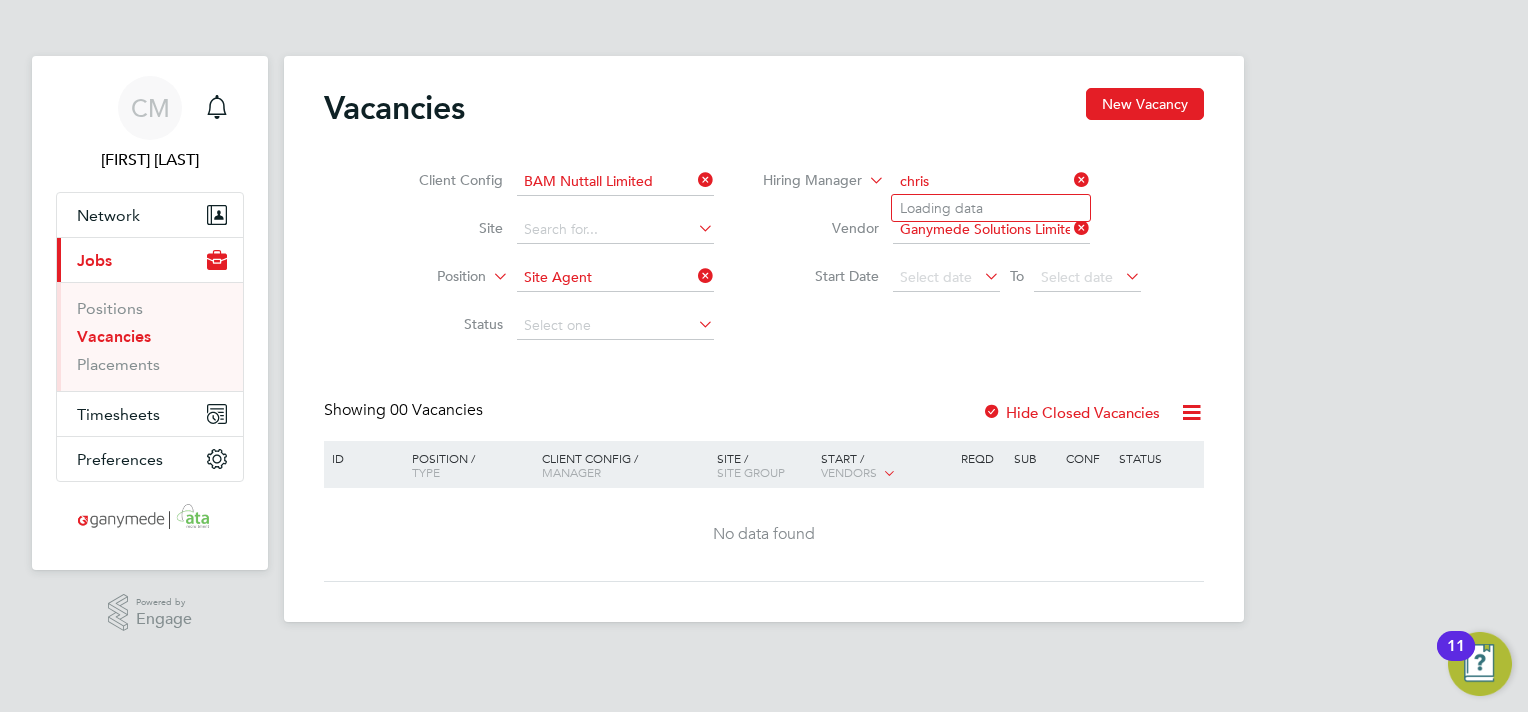 type on "chris" 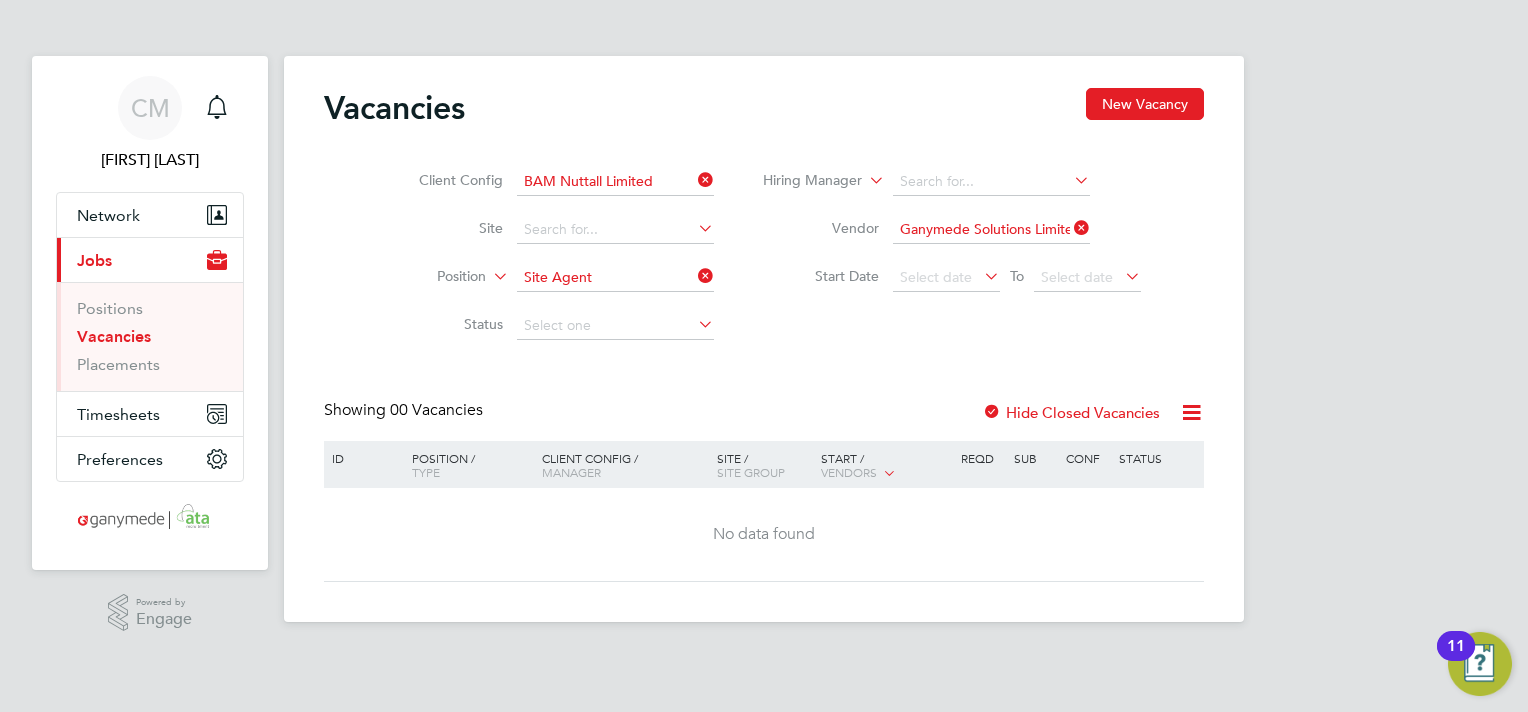 click 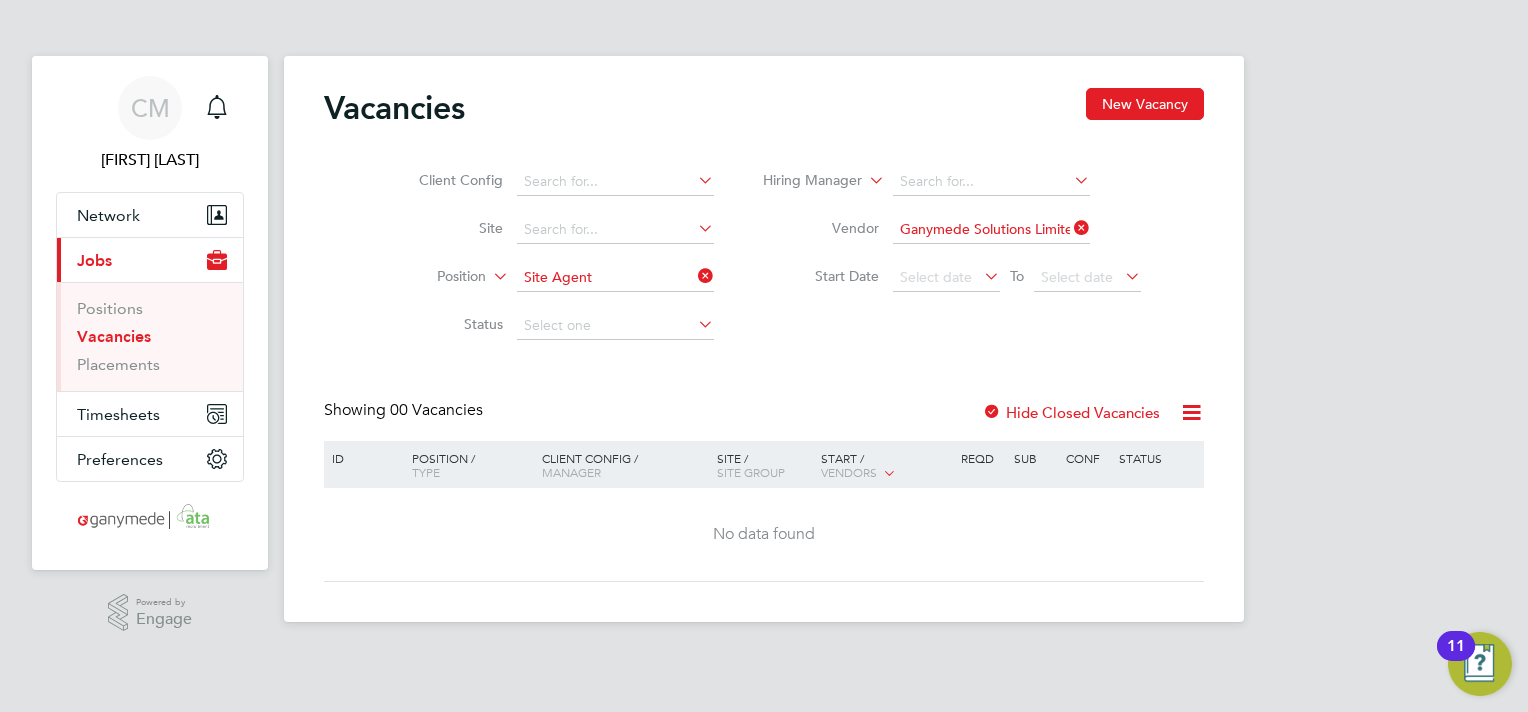 click 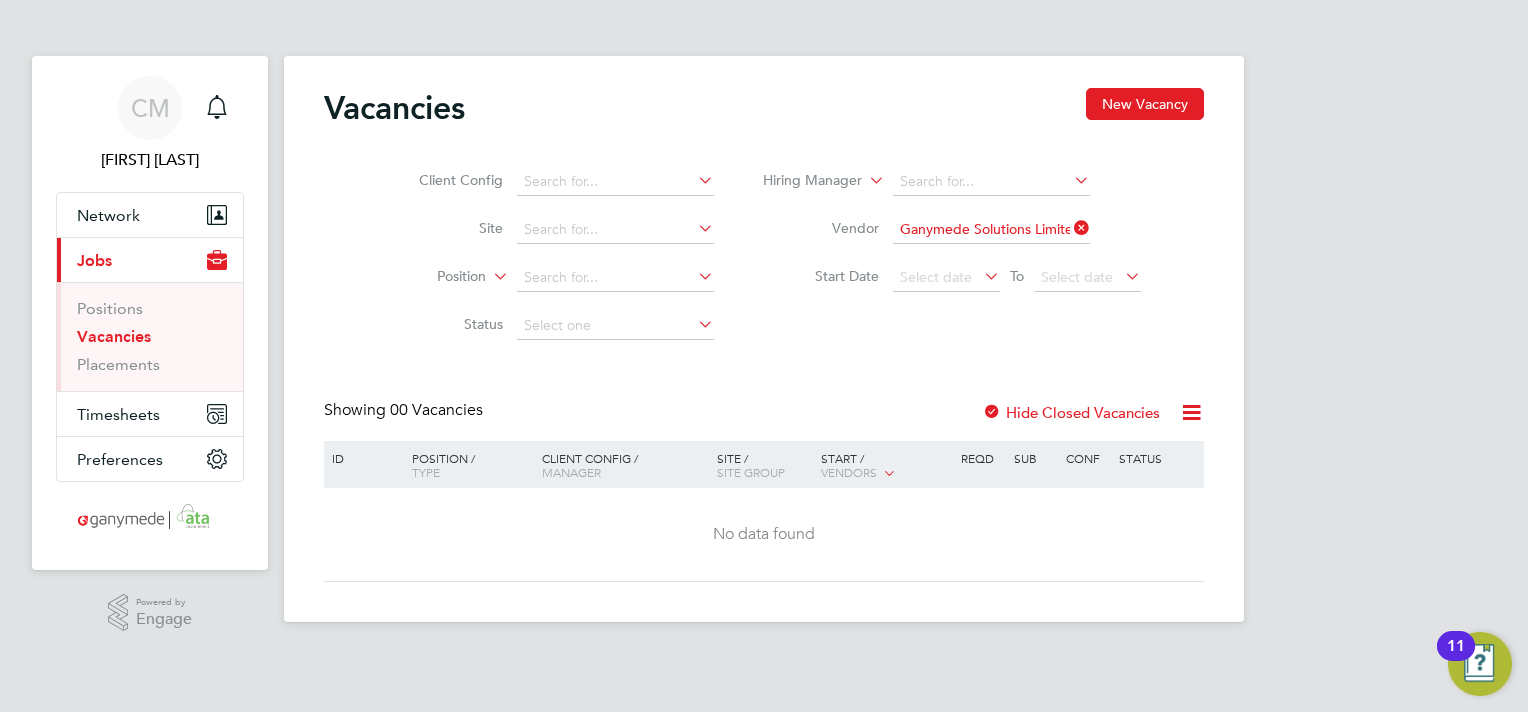 click 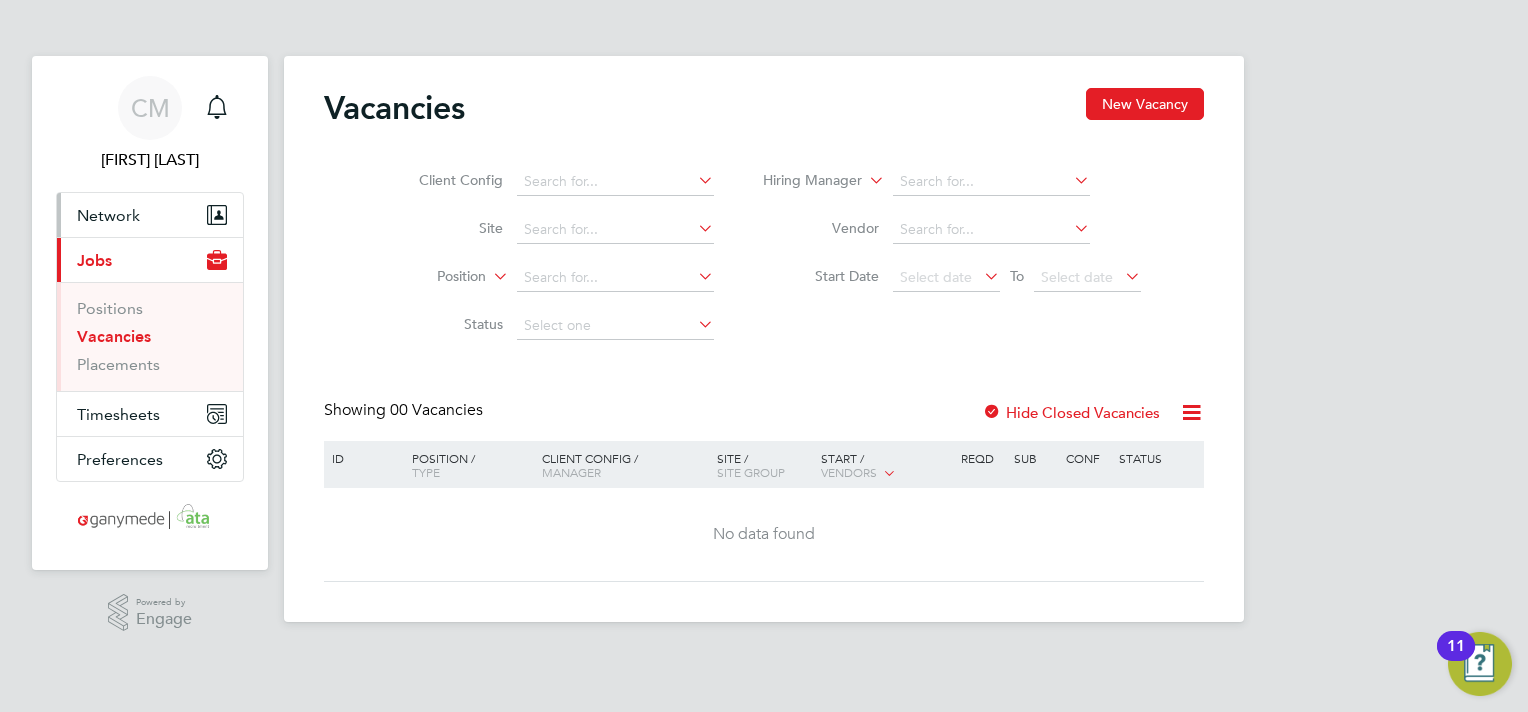 click on "Network" at bounding box center (150, 215) 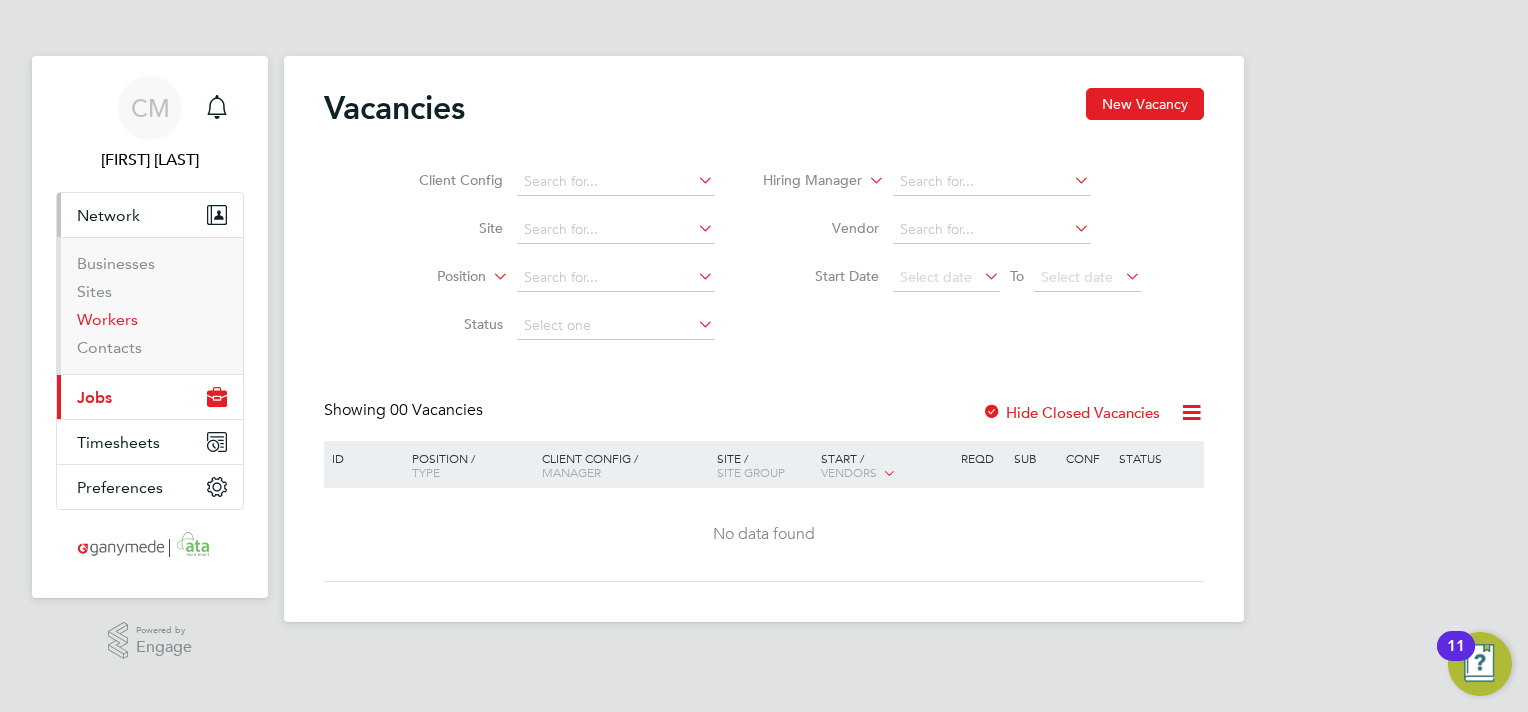 click on "Workers" at bounding box center [107, 319] 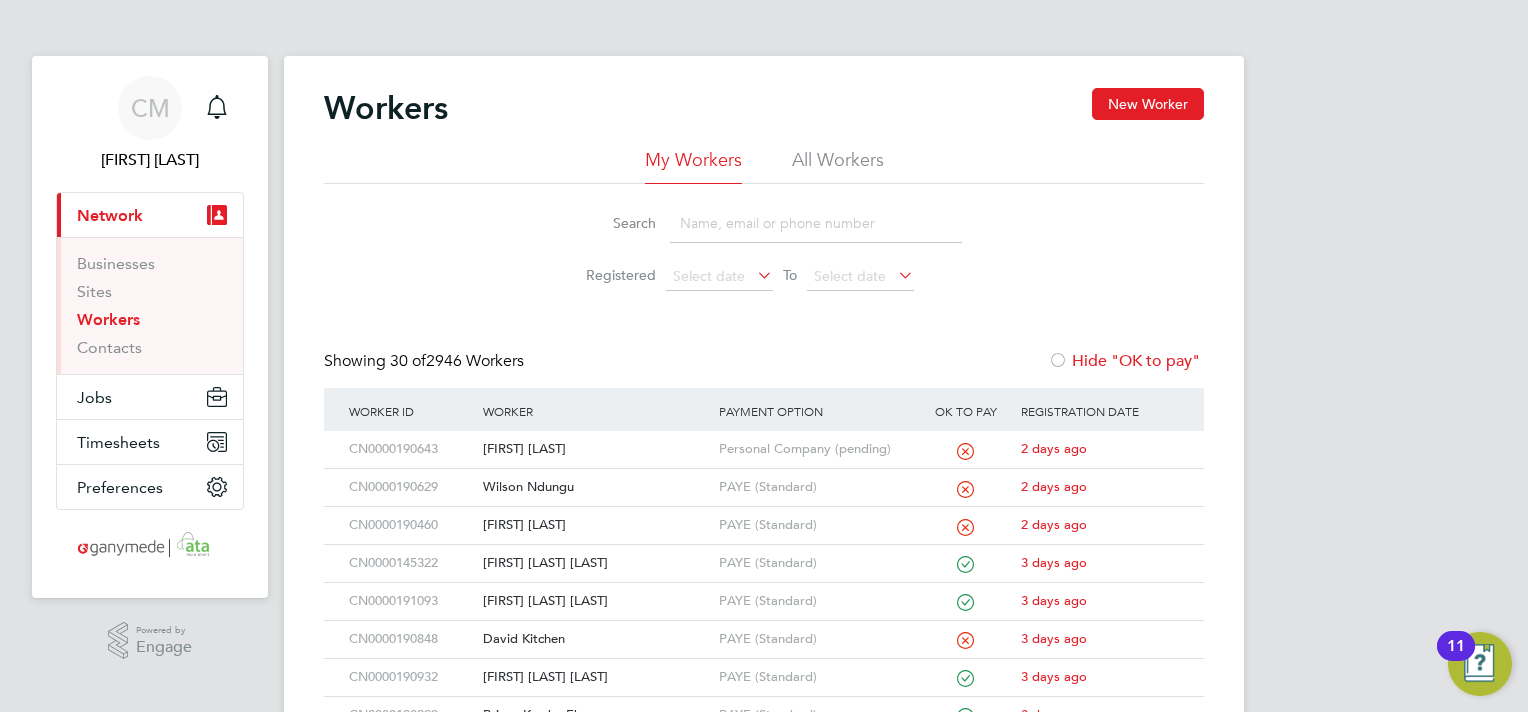 click 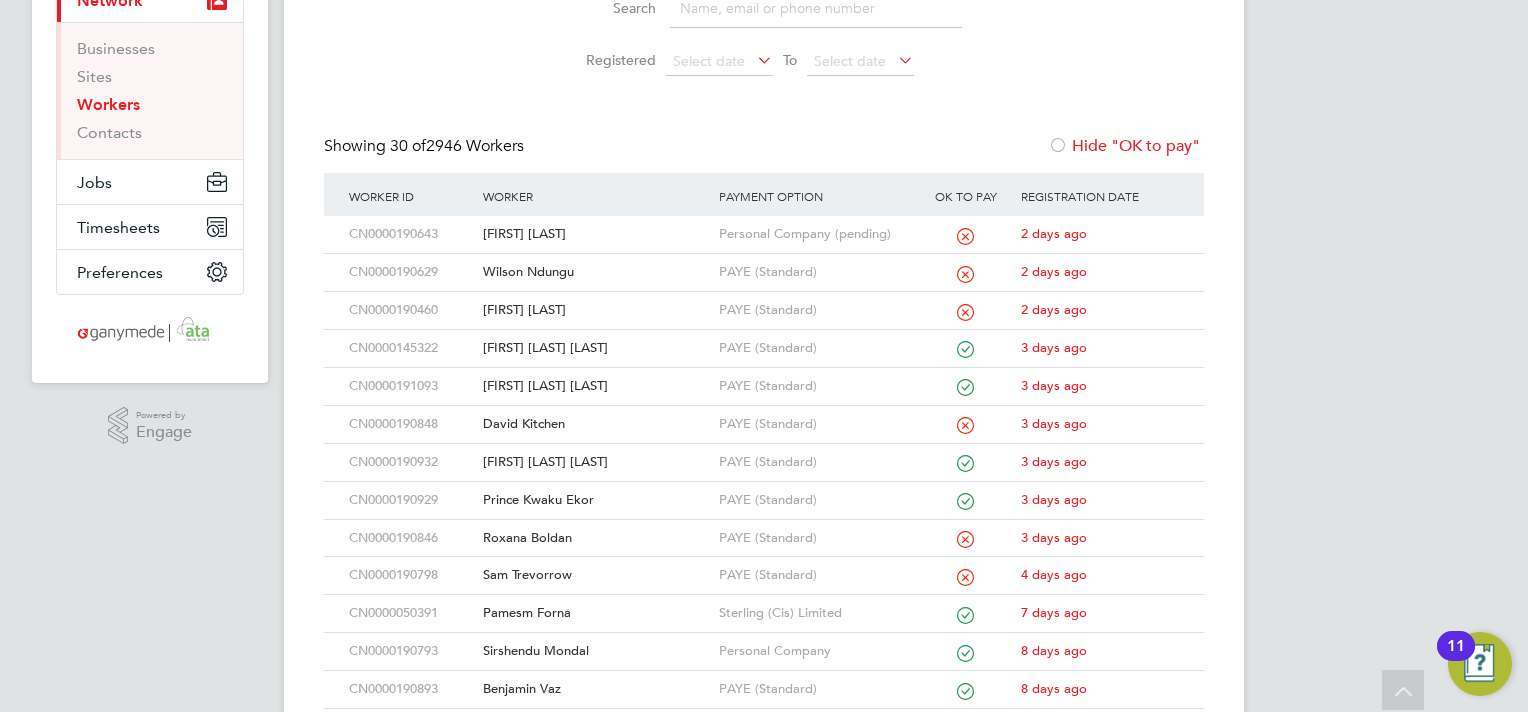 scroll, scrollTop: 115, scrollLeft: 0, axis: vertical 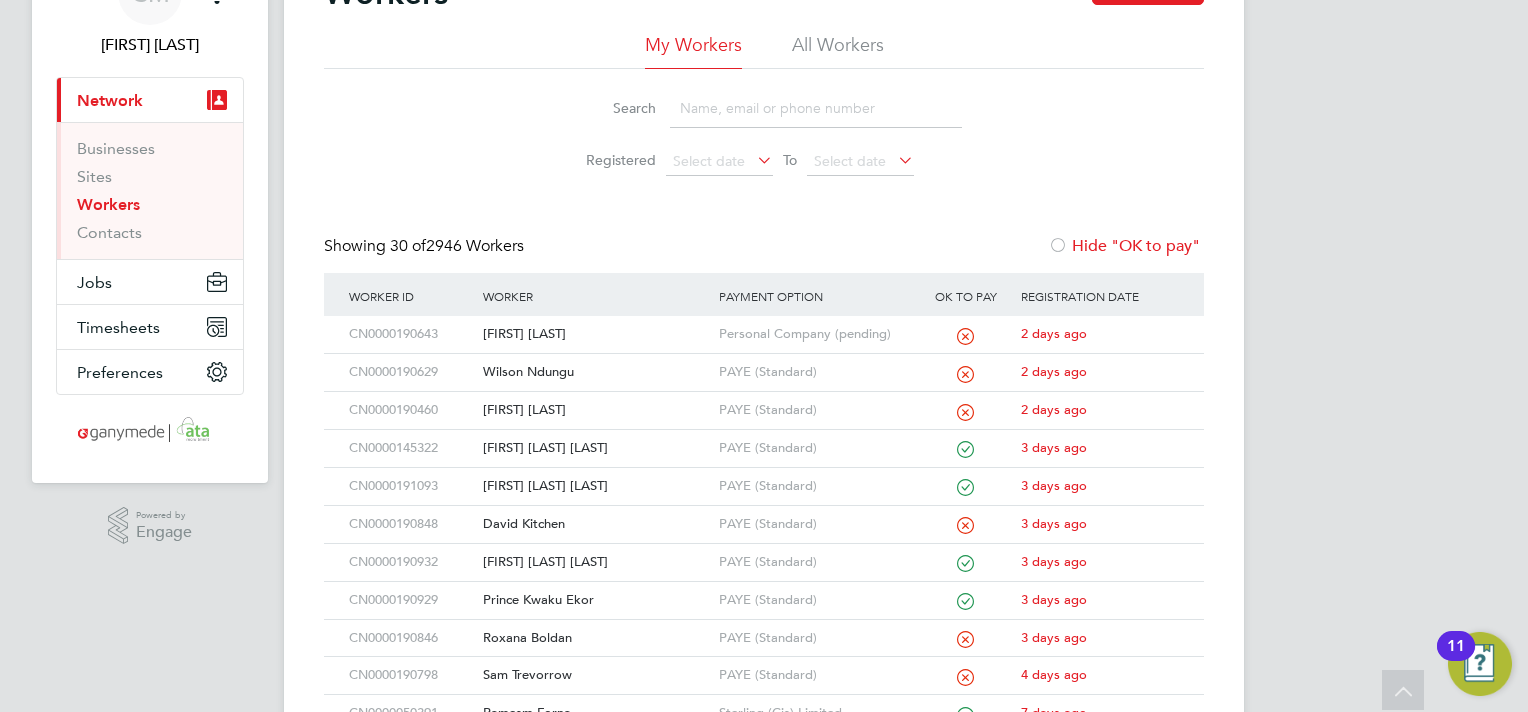 click 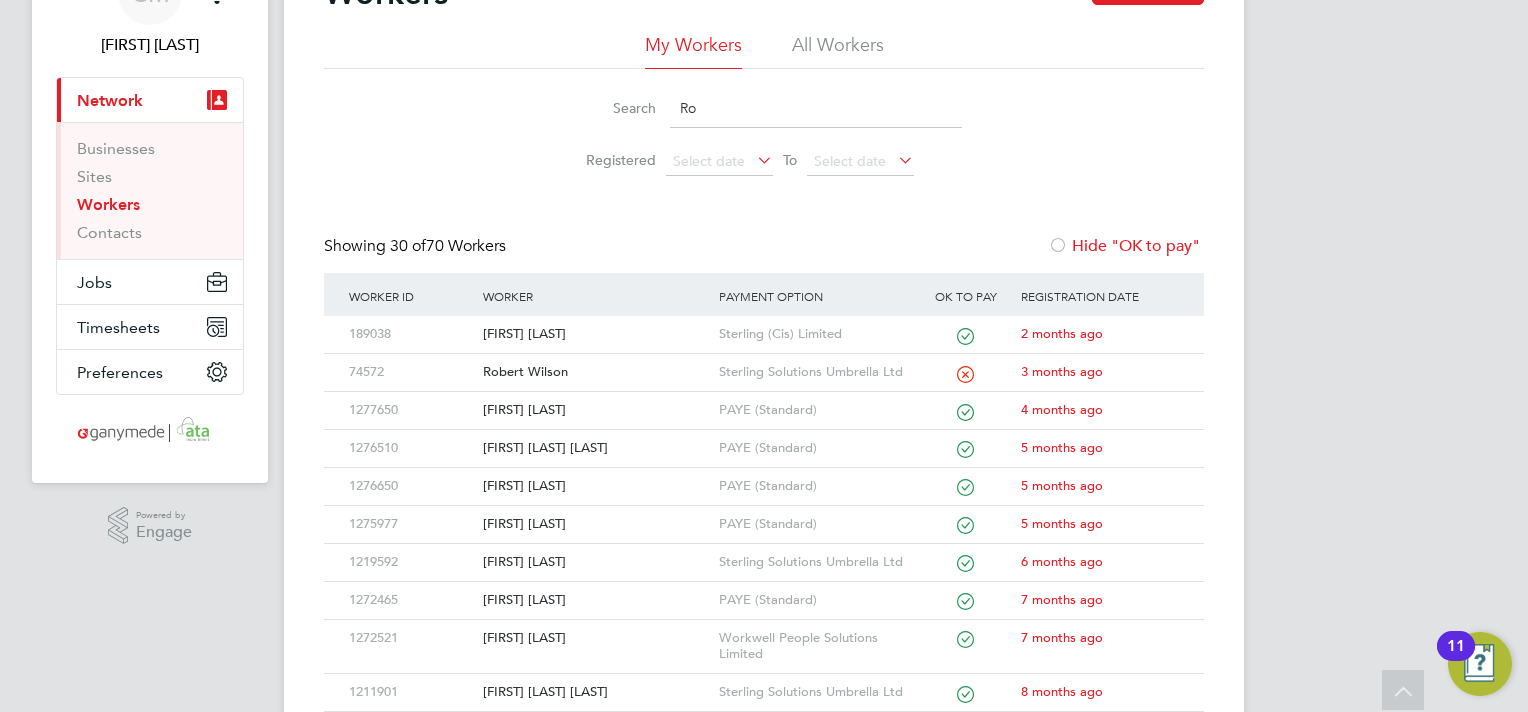 type on "R" 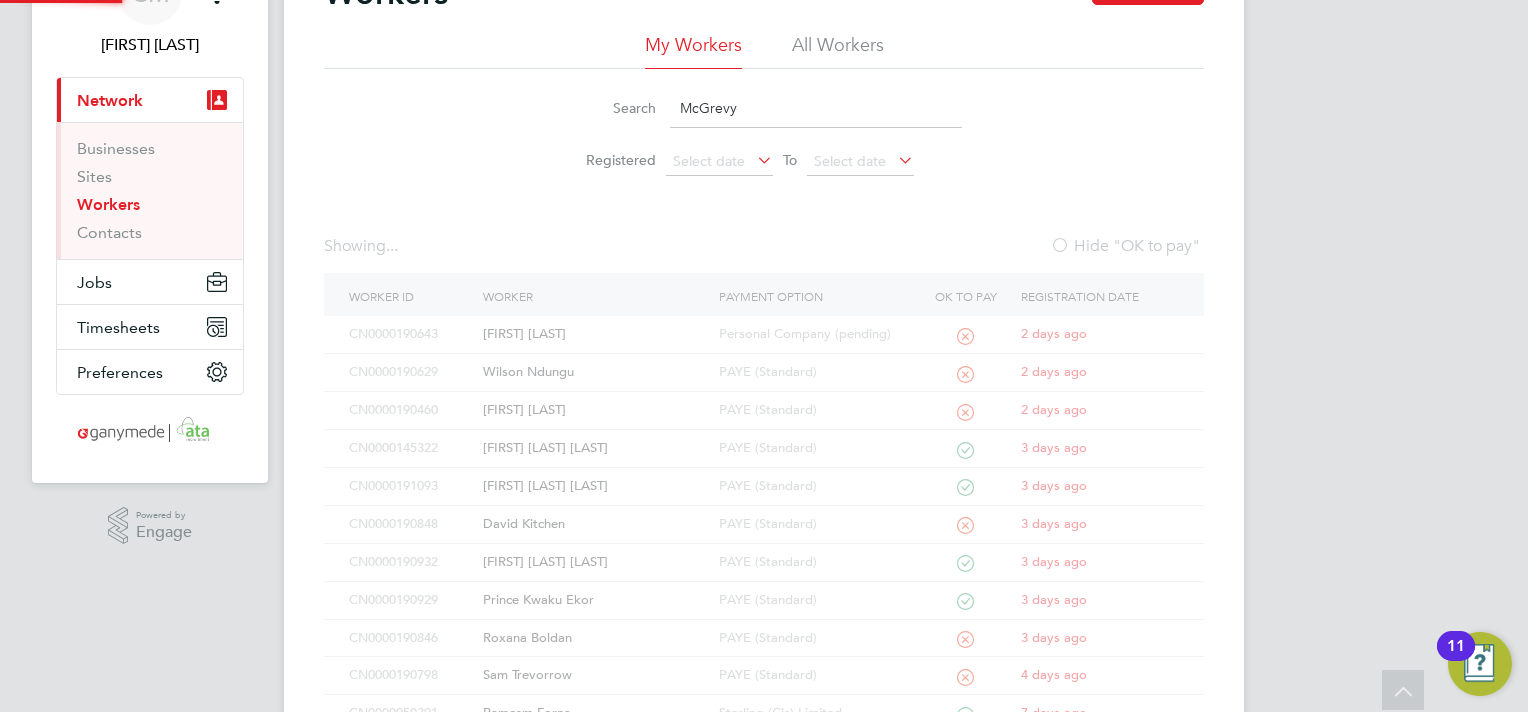 scroll, scrollTop: 0, scrollLeft: 0, axis: both 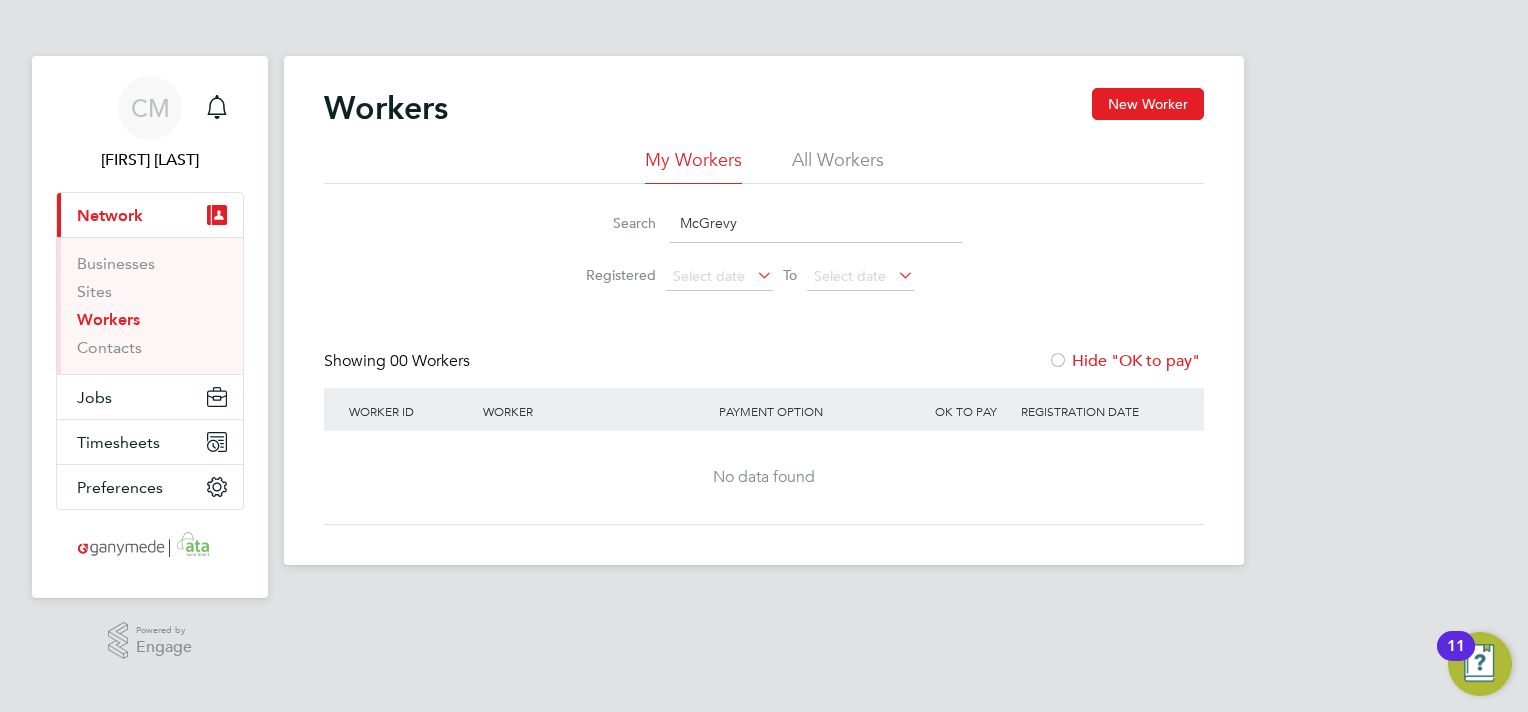 click on "Search   McGrevy" 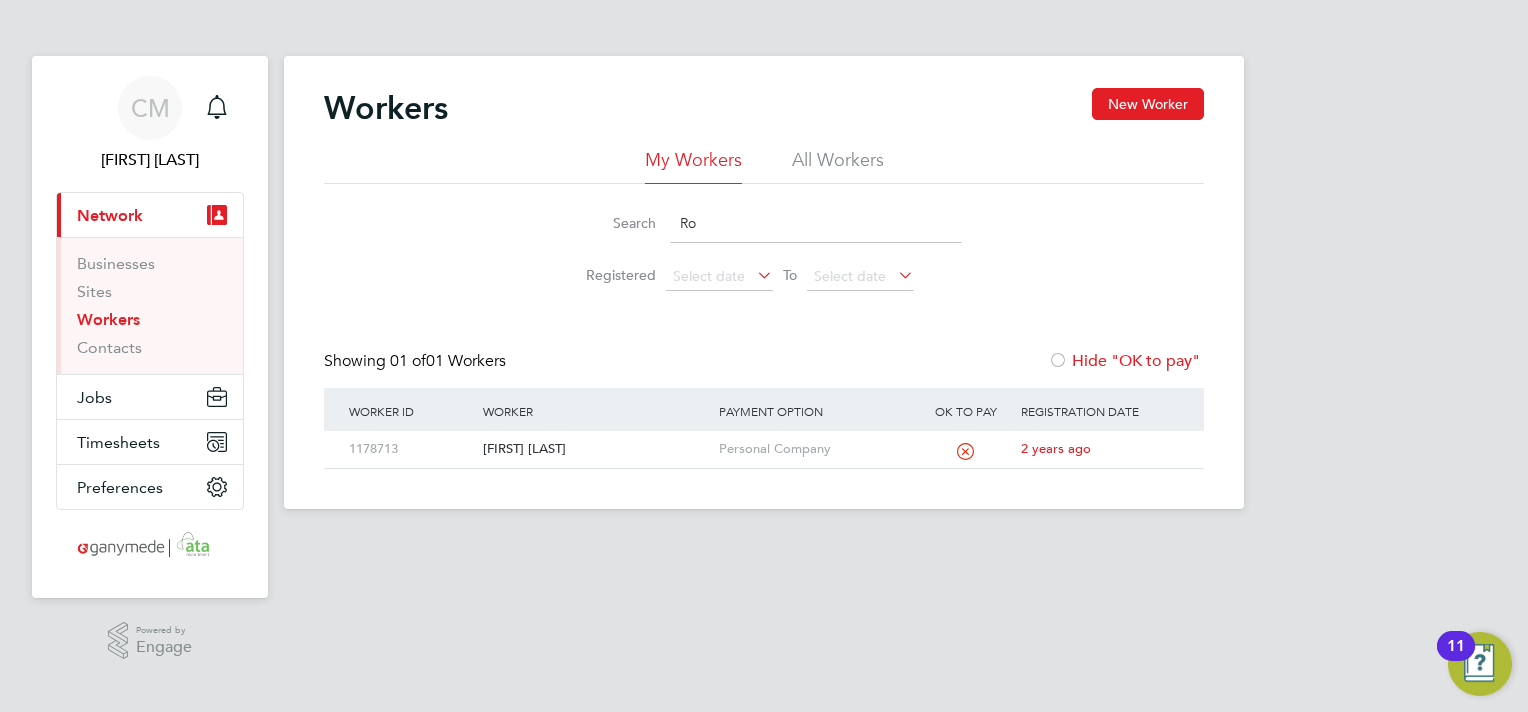 type on "R" 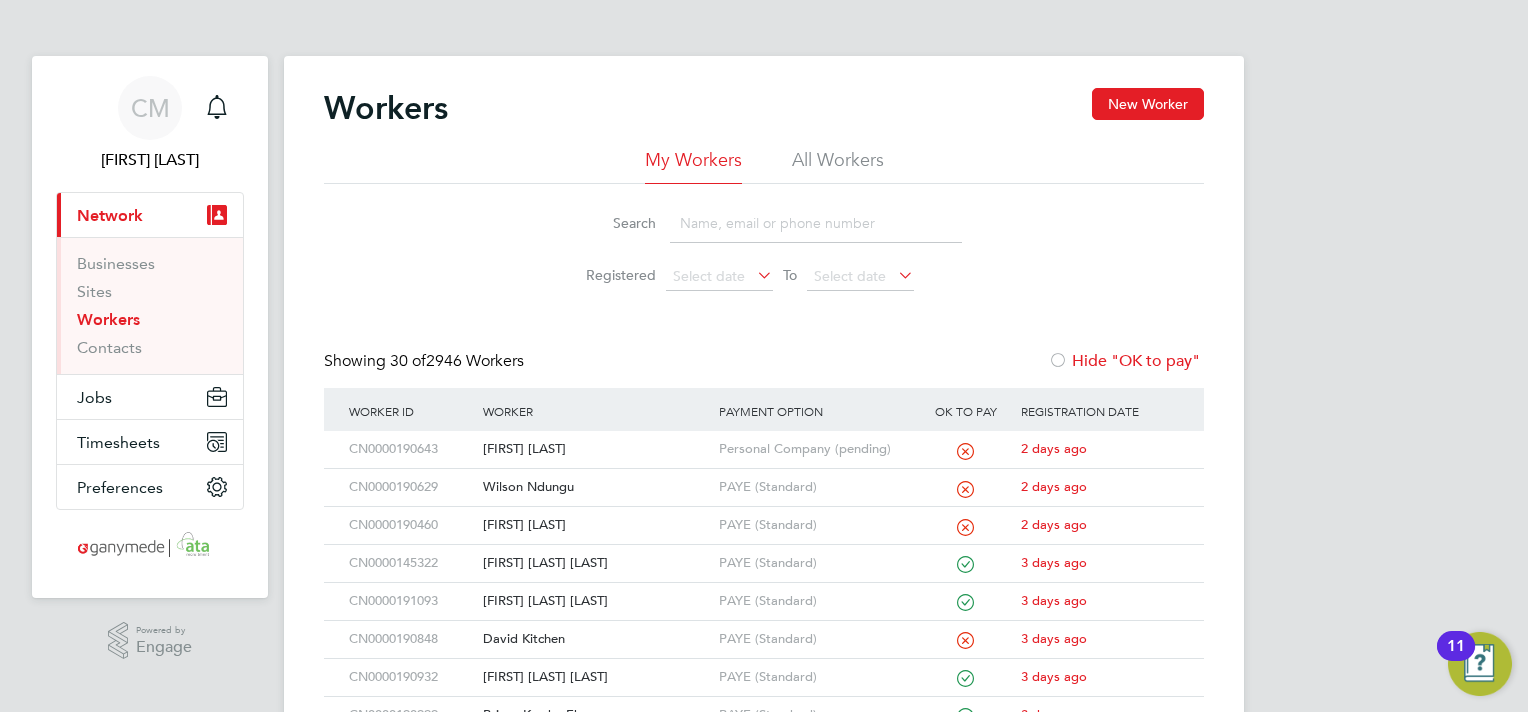 click on "All Workers" 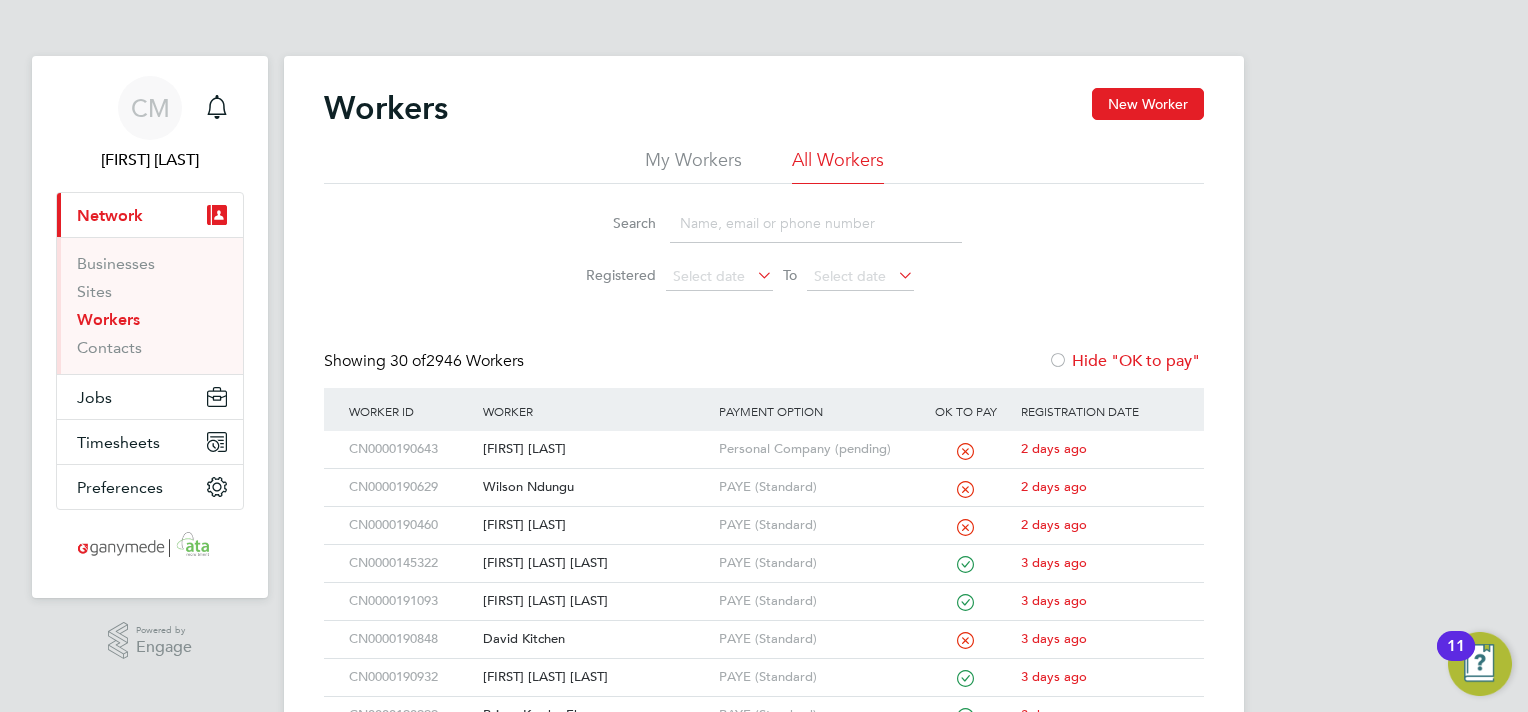 click 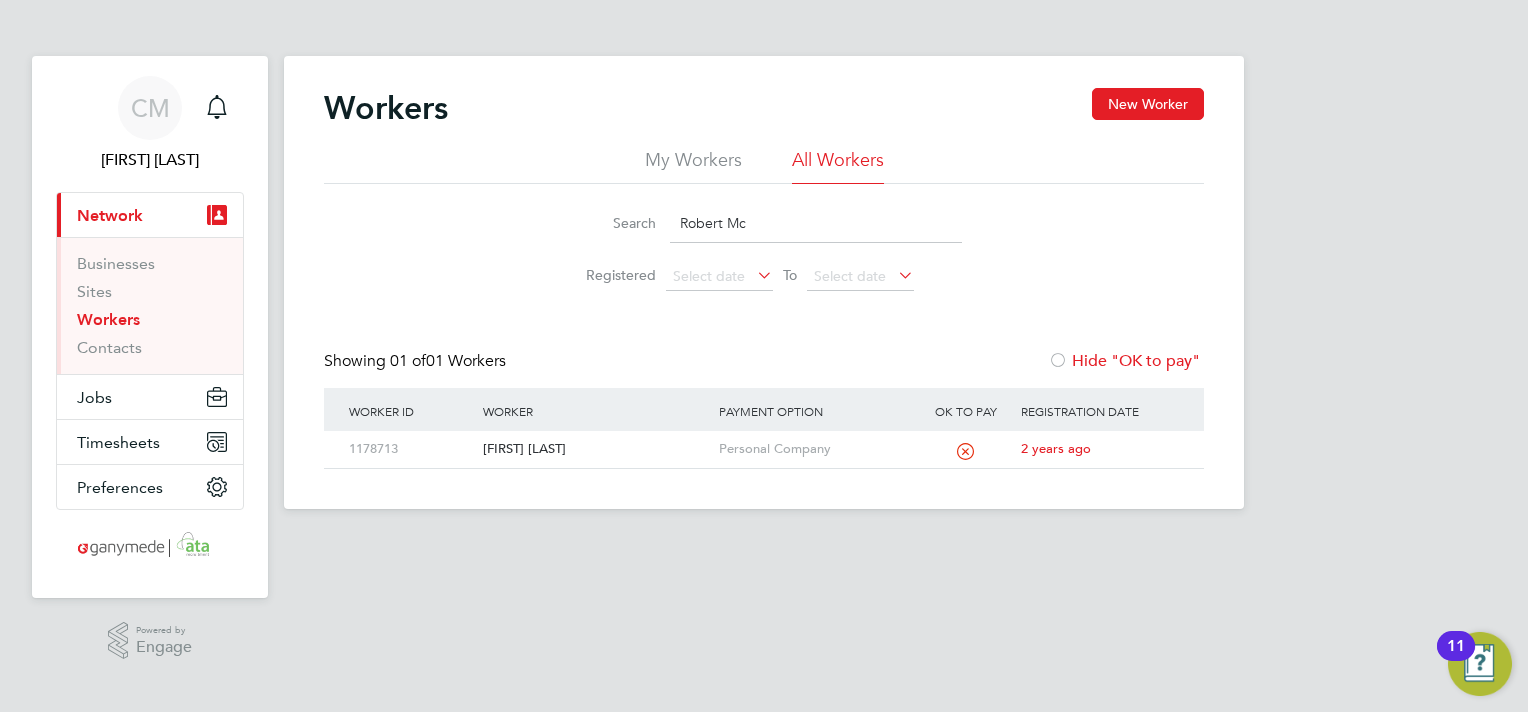 type on "Robert Mc" 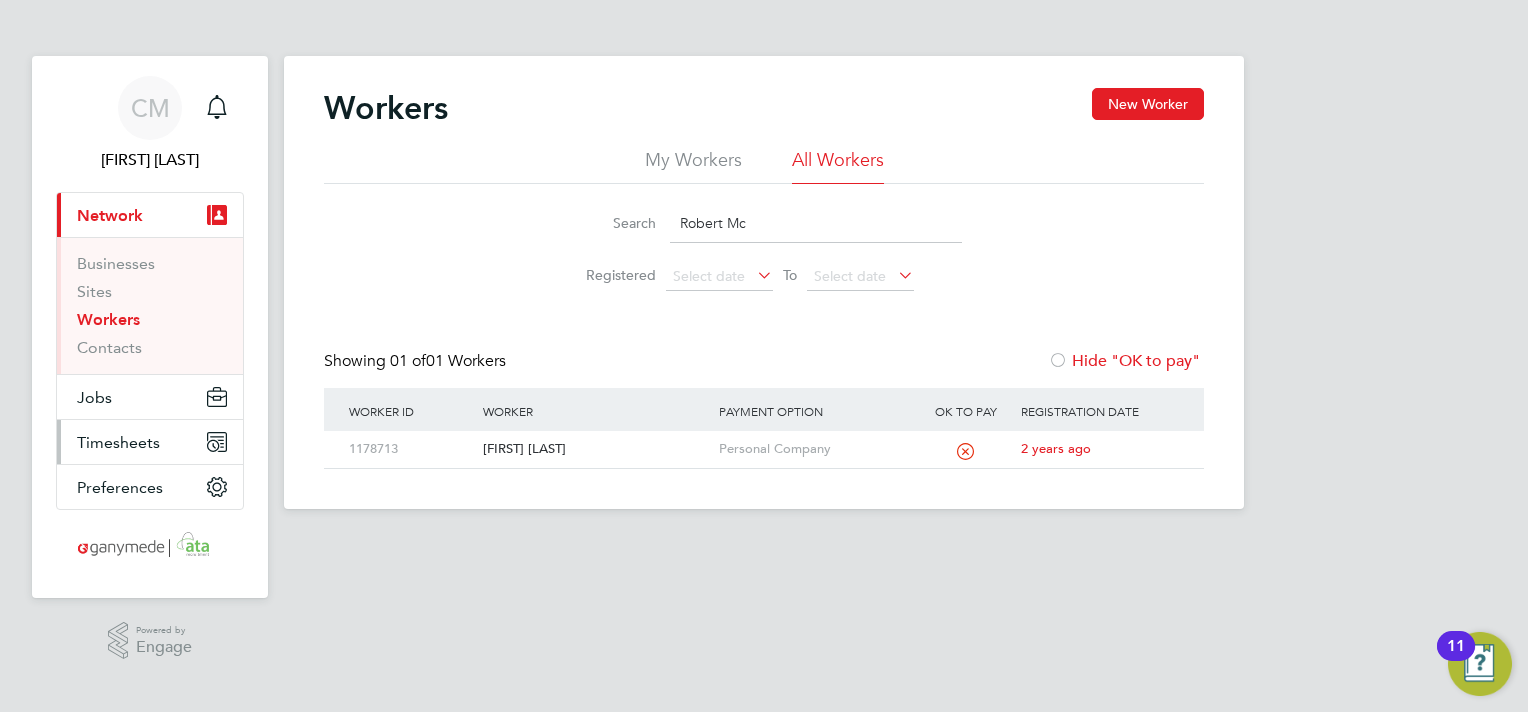 click on "Timesheets" at bounding box center (150, 442) 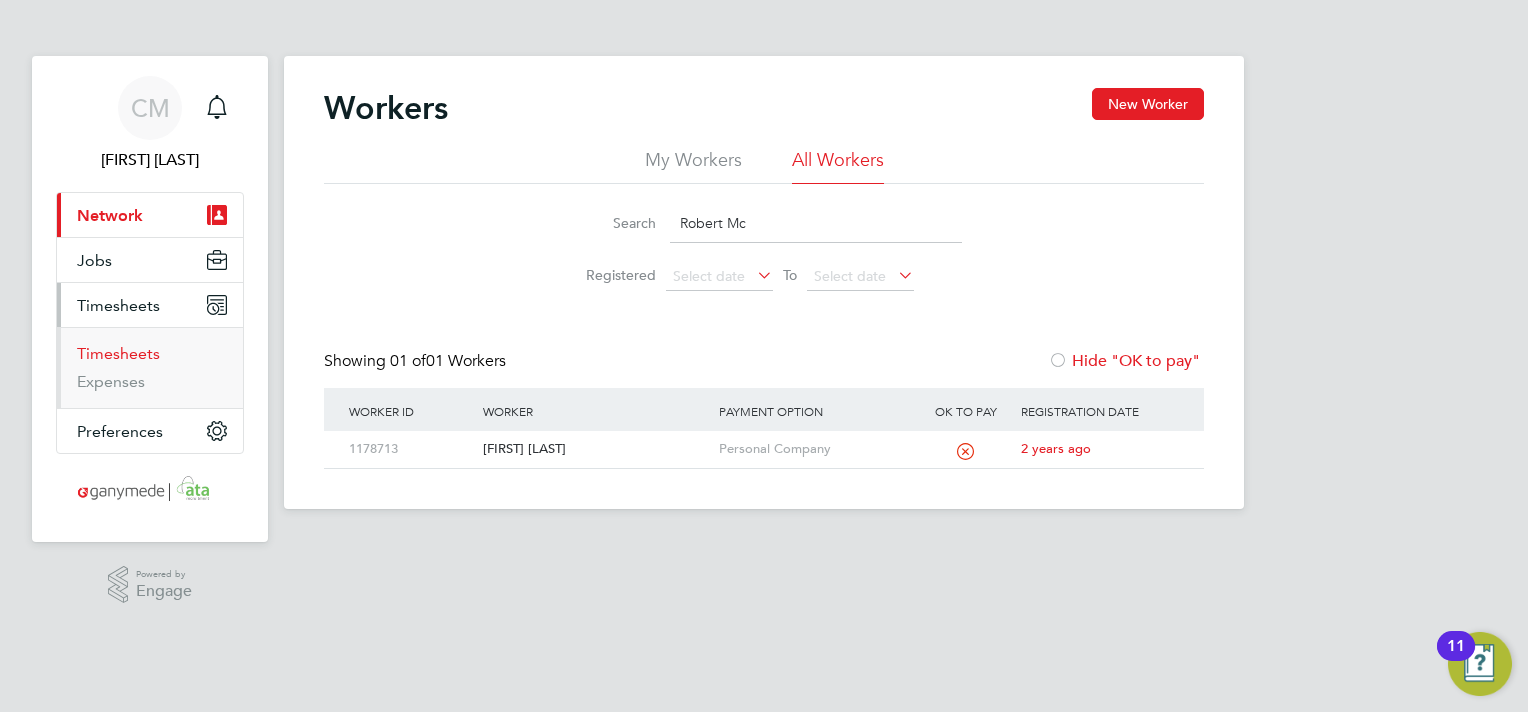 click on "Timesheets" at bounding box center (118, 353) 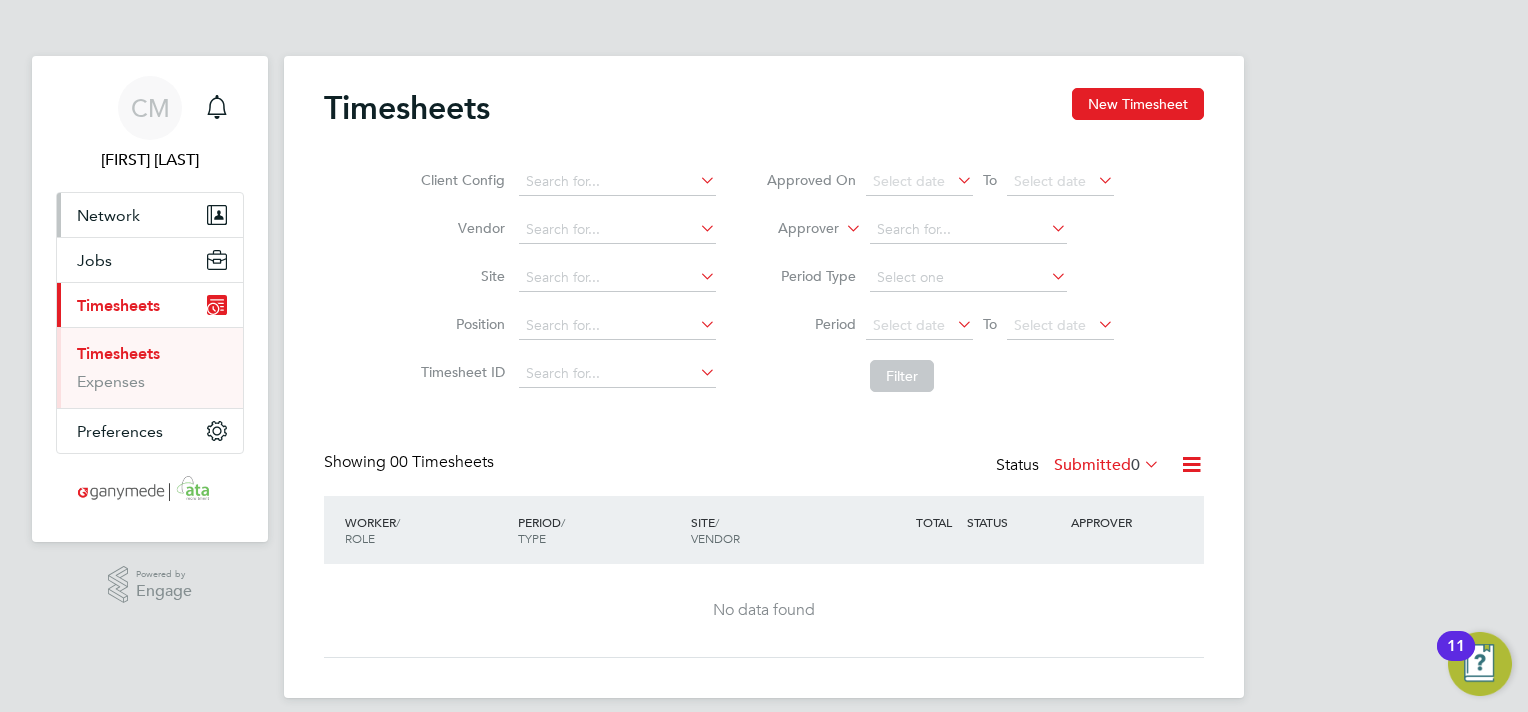 click on "Network" at bounding box center (150, 215) 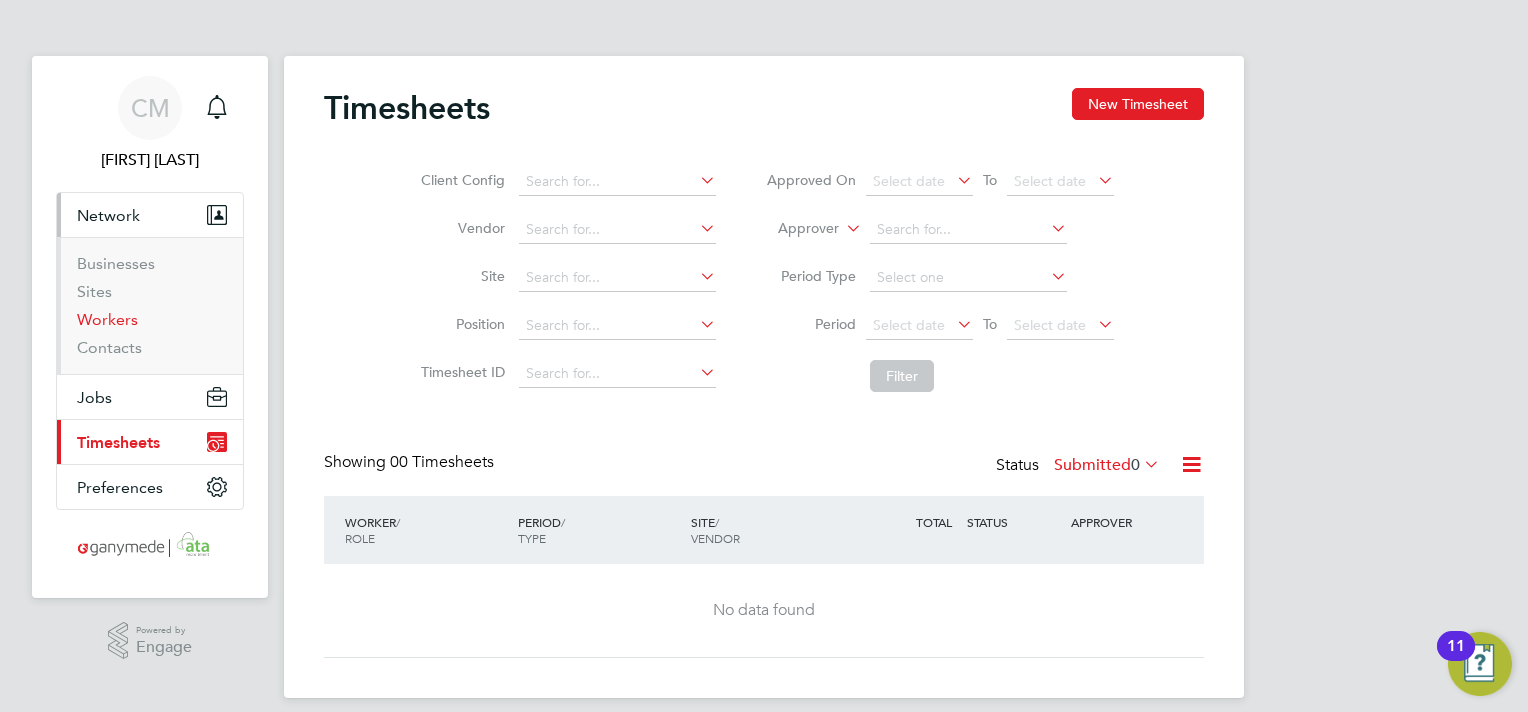 click on "Workers" at bounding box center [107, 319] 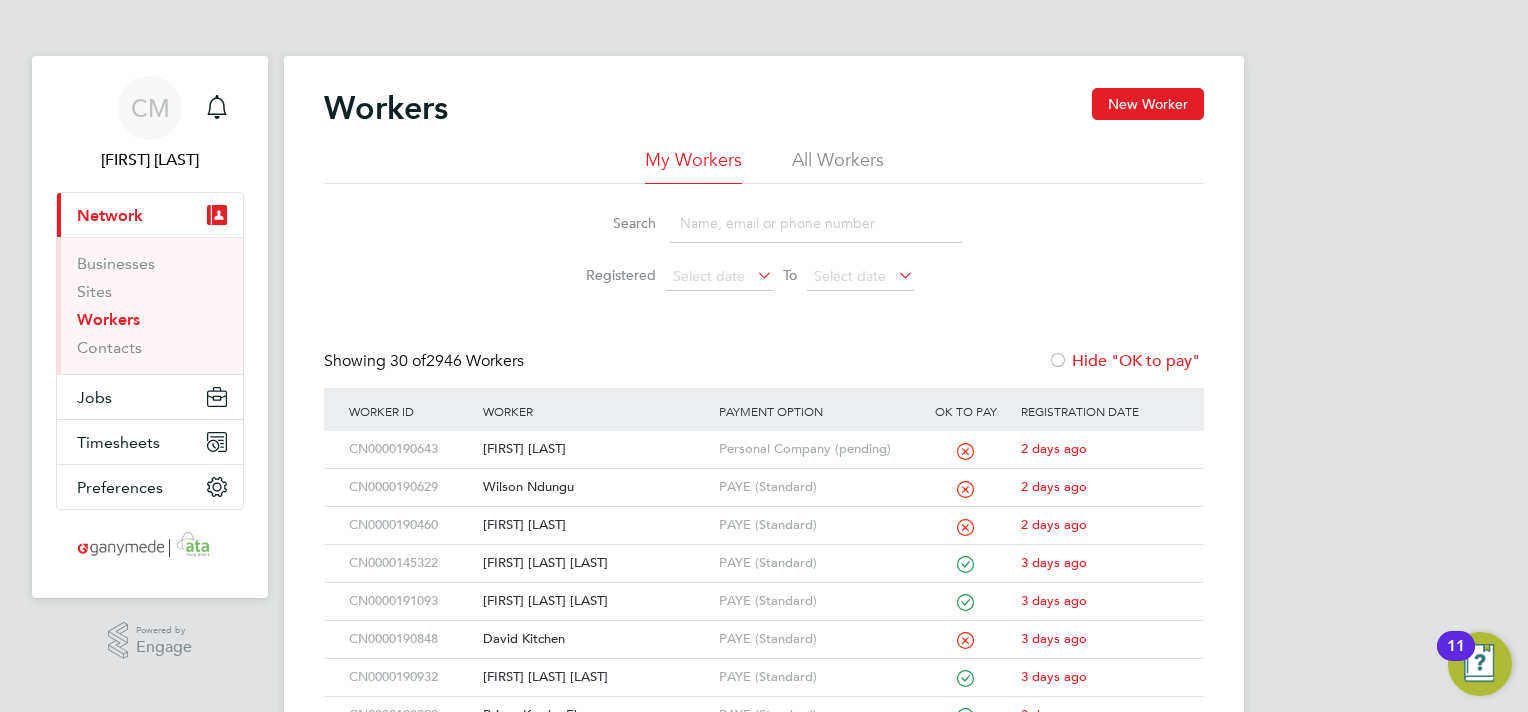 click 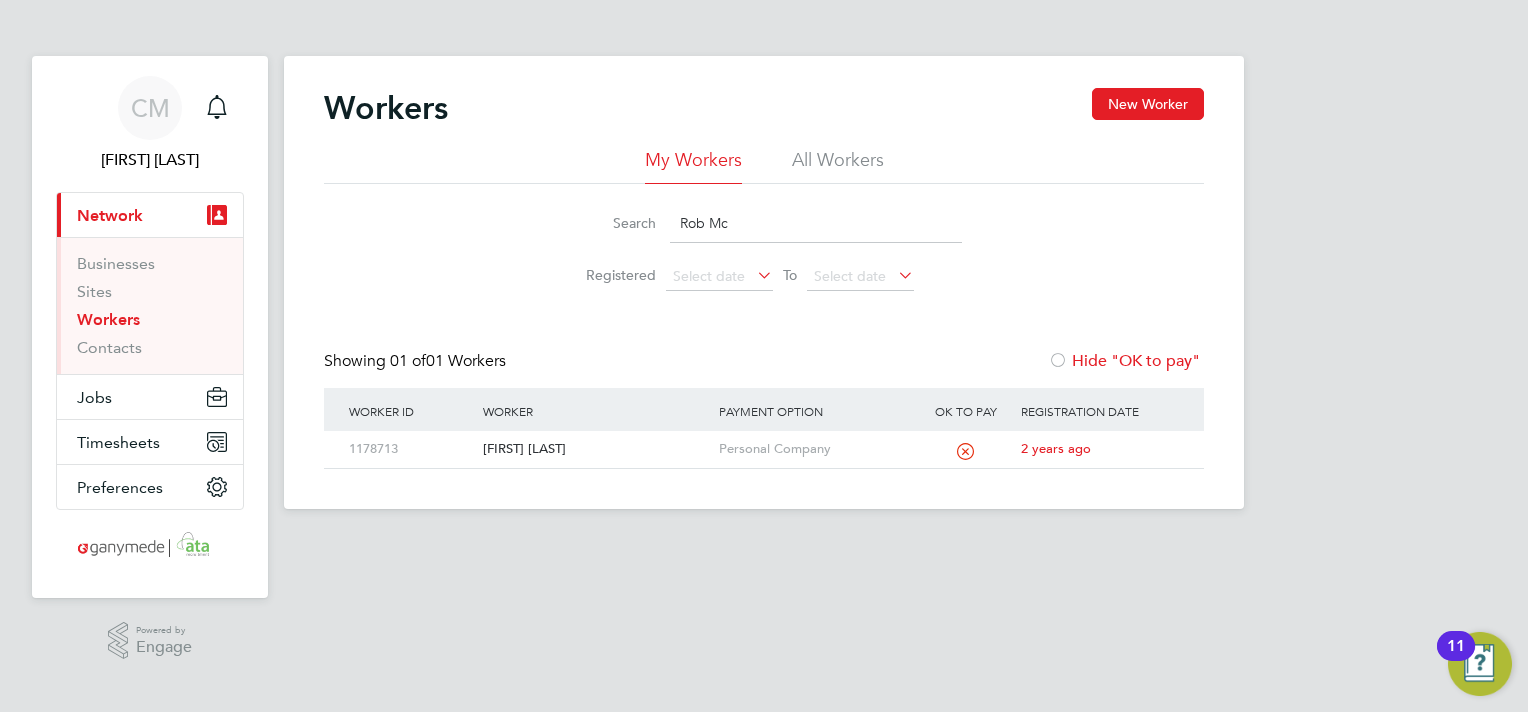 click on "Workers New Worker" 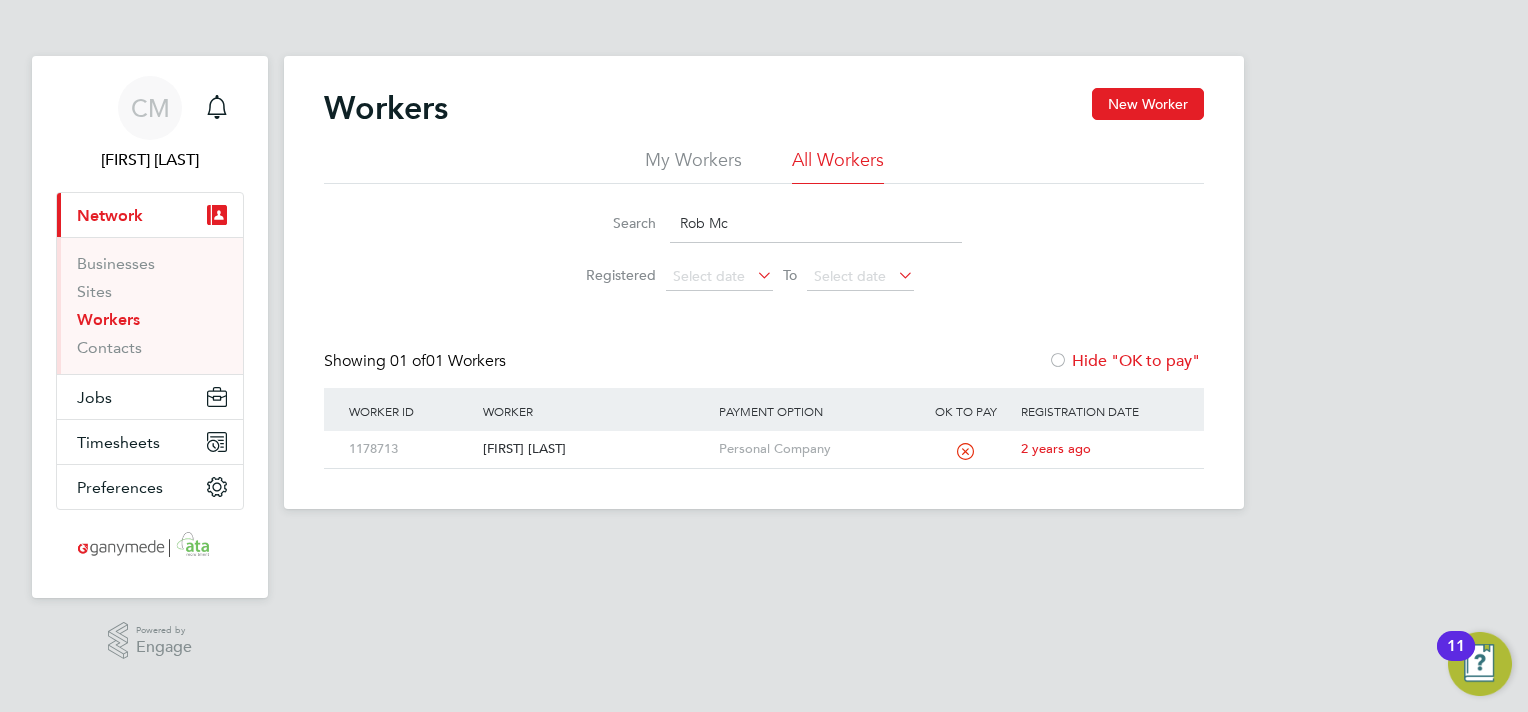 drag, startPoint x: 774, startPoint y: 229, endPoint x: 548, endPoint y: 215, distance: 226.43321 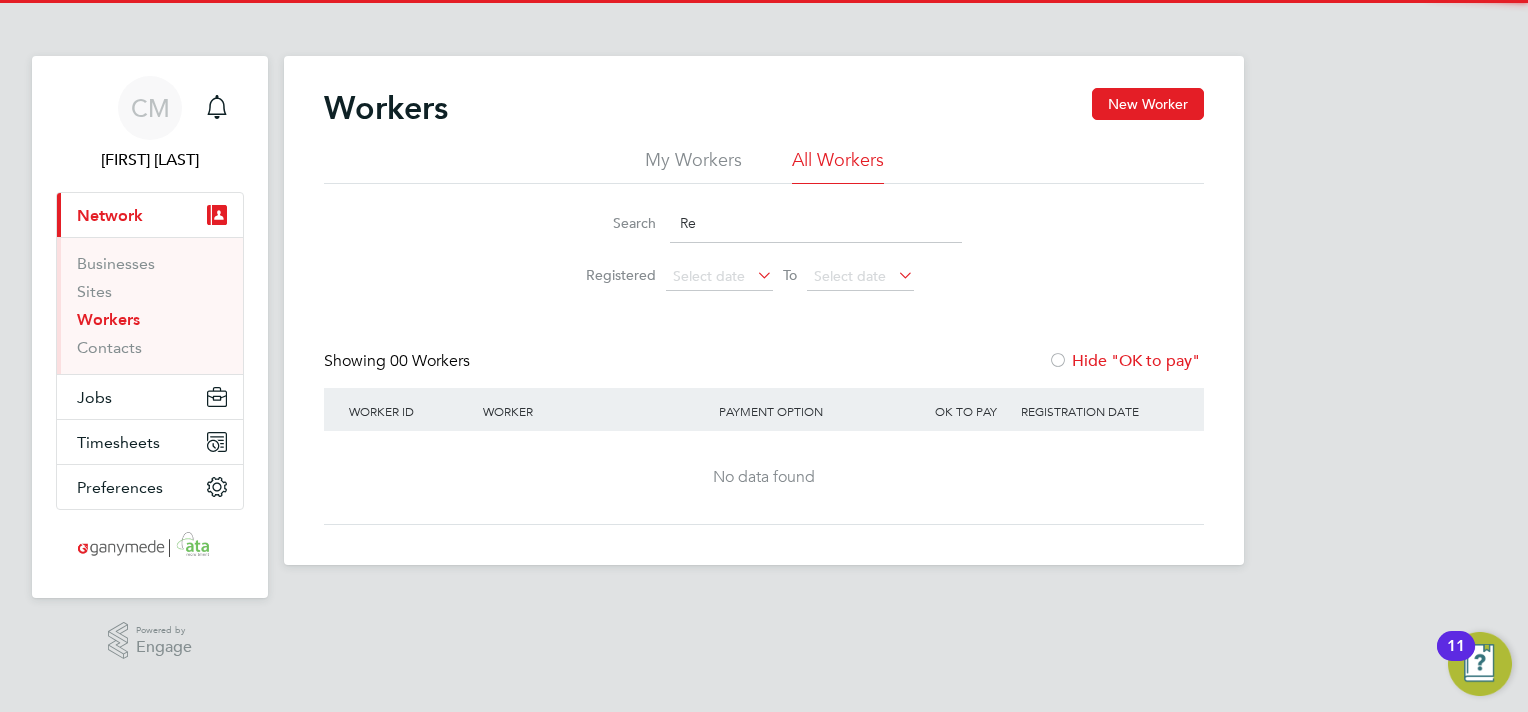 type on "R" 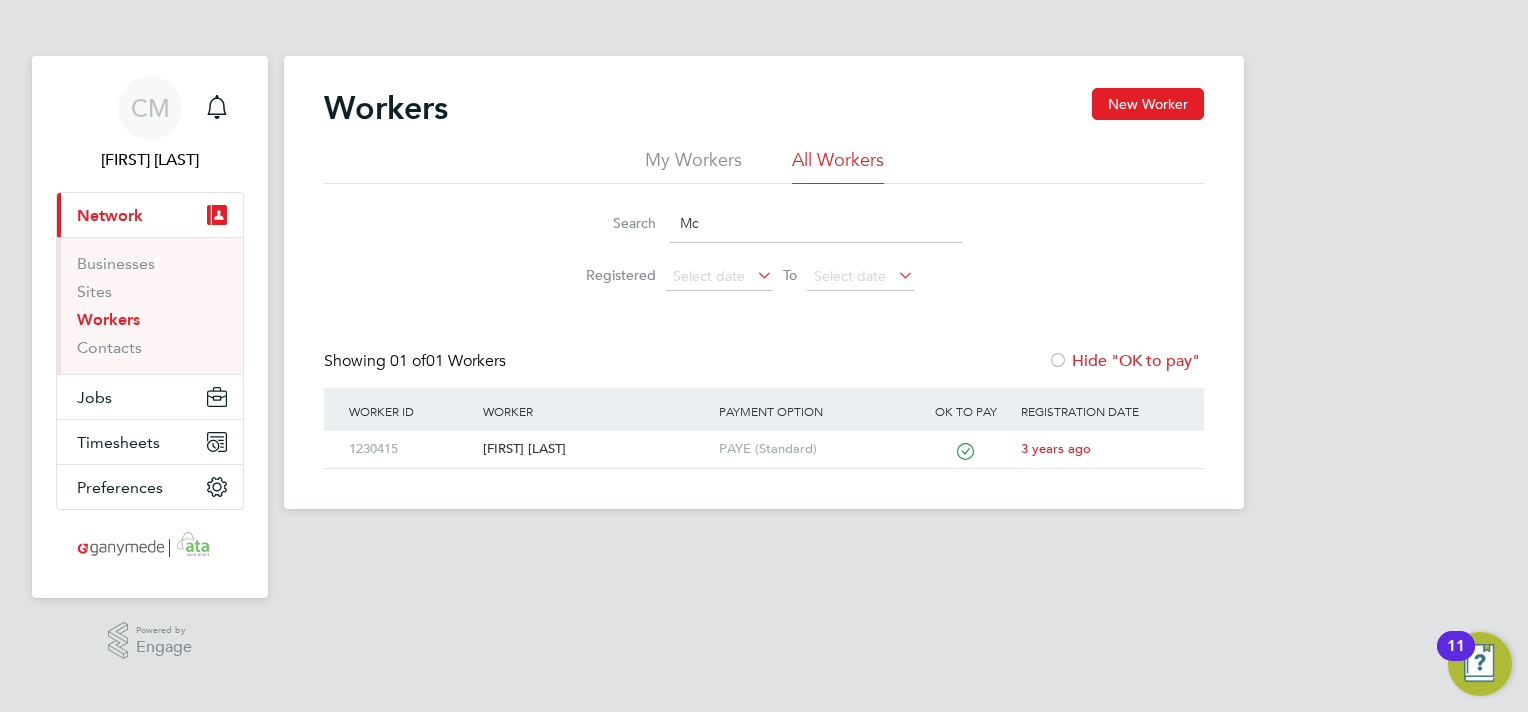 type on "M" 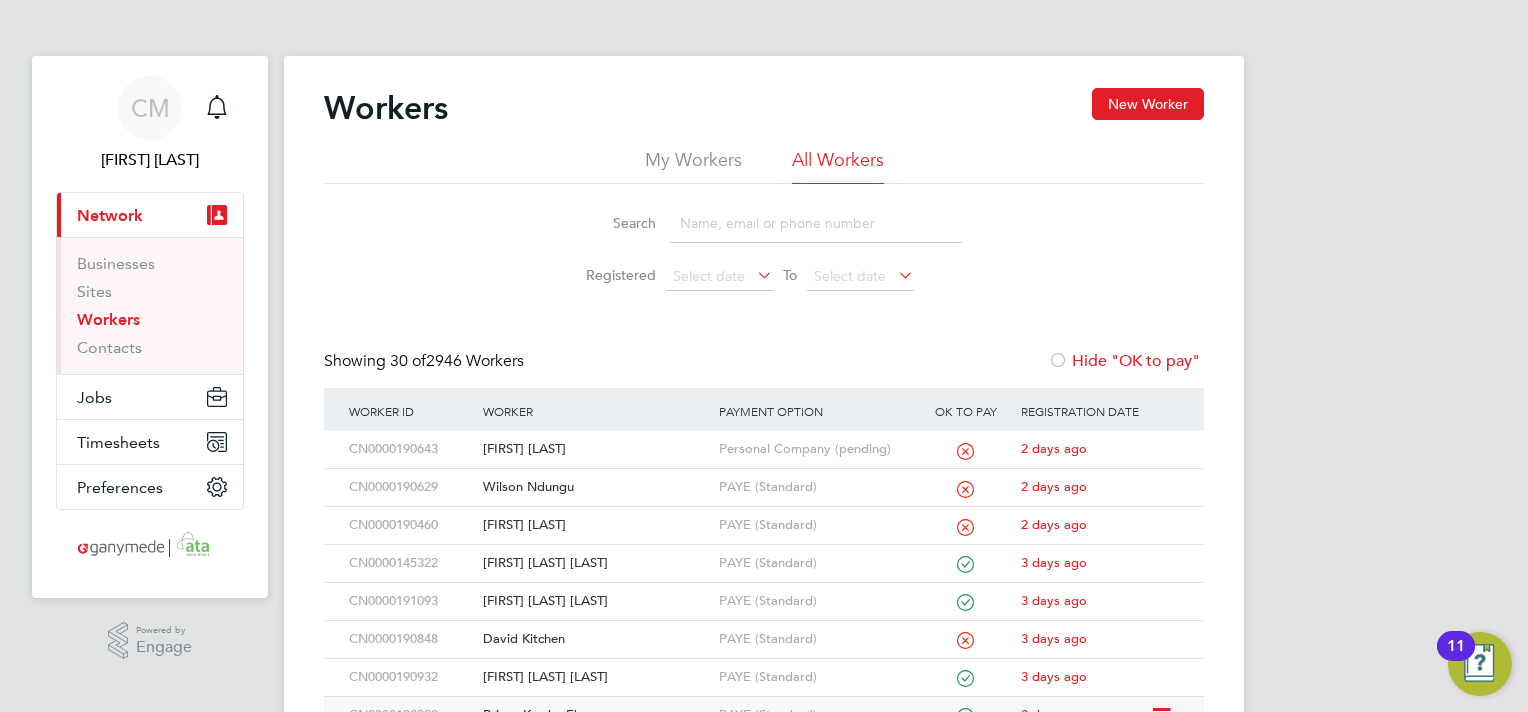 type 